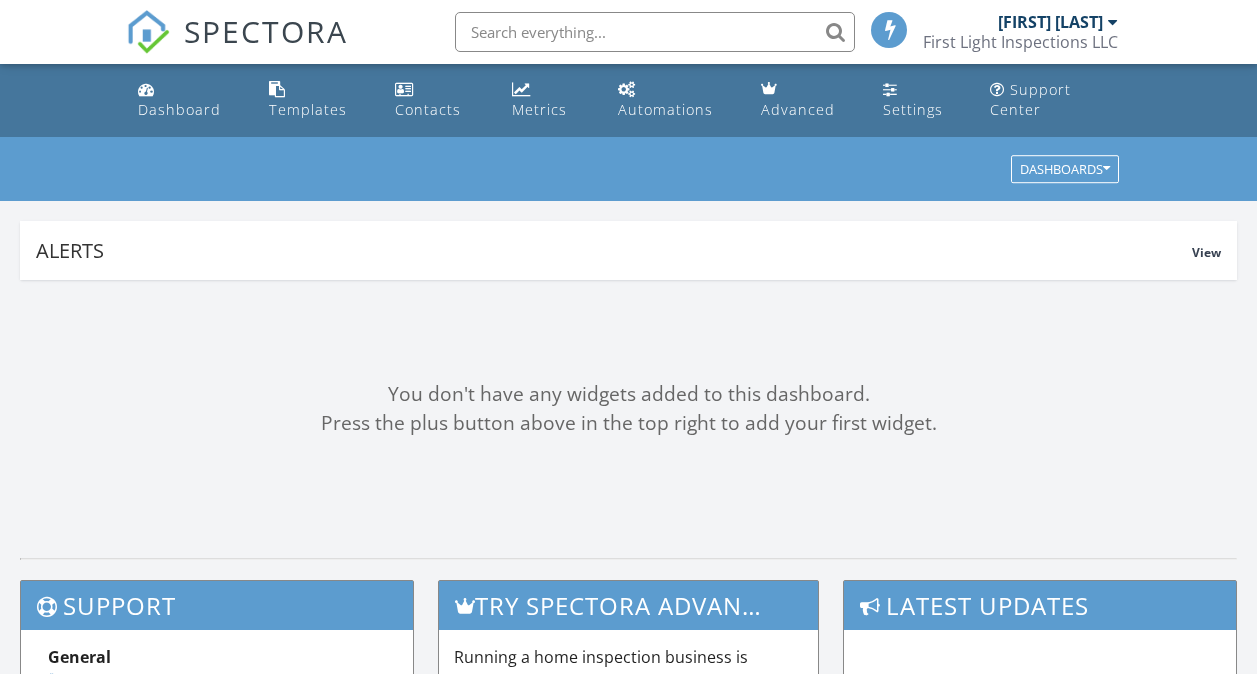 scroll, scrollTop: 0, scrollLeft: 0, axis: both 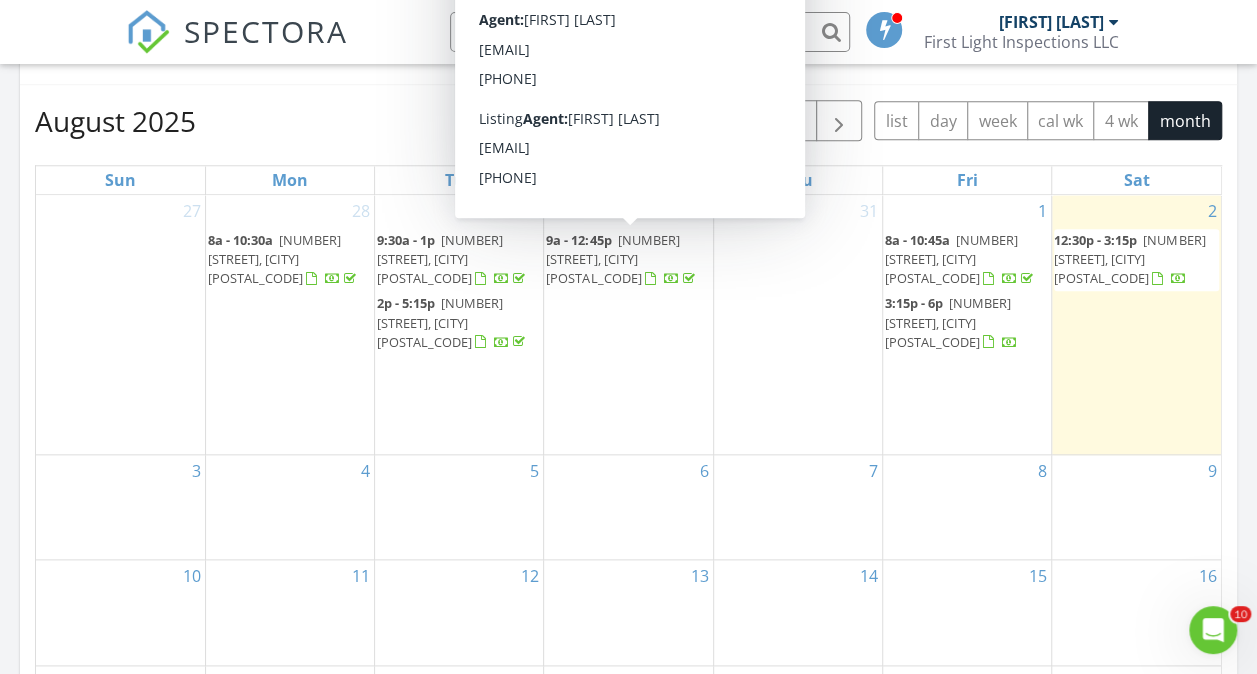click on "19 Straw Rd, Gorham 04038" at bounding box center (612, 259) 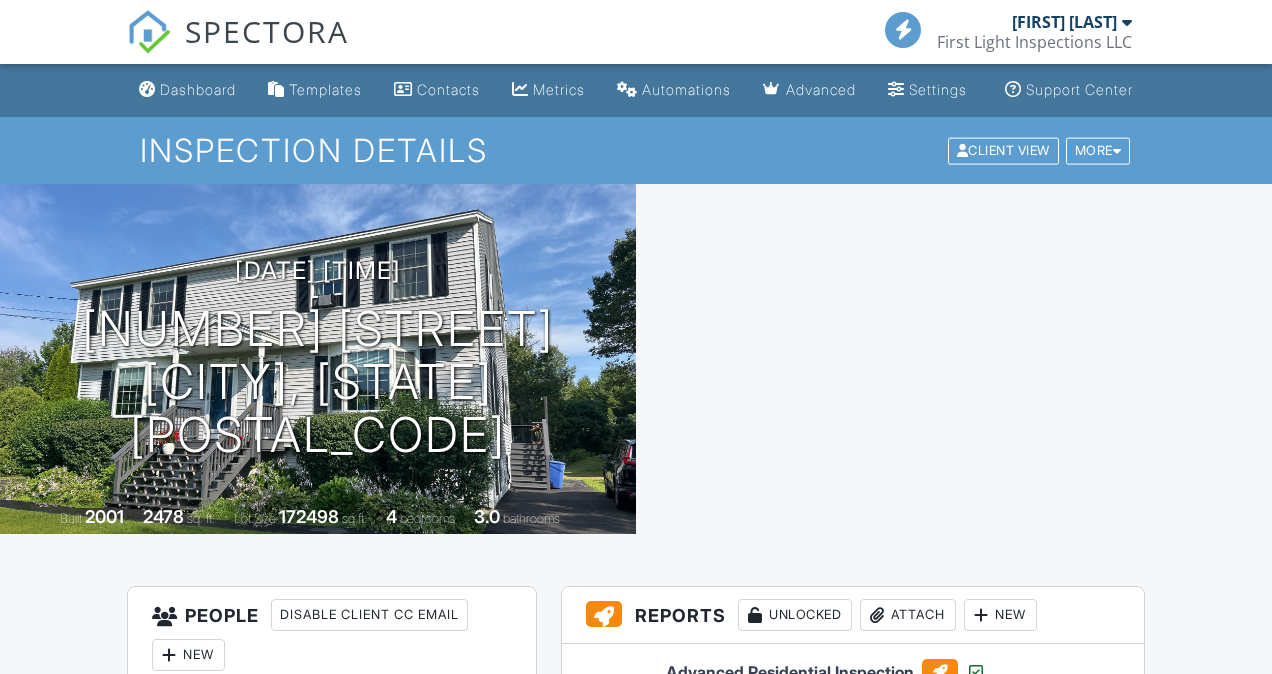 drag, startPoint x: 1250, startPoint y: 117, endPoint x: 393, endPoint y: 0, distance: 864.9497 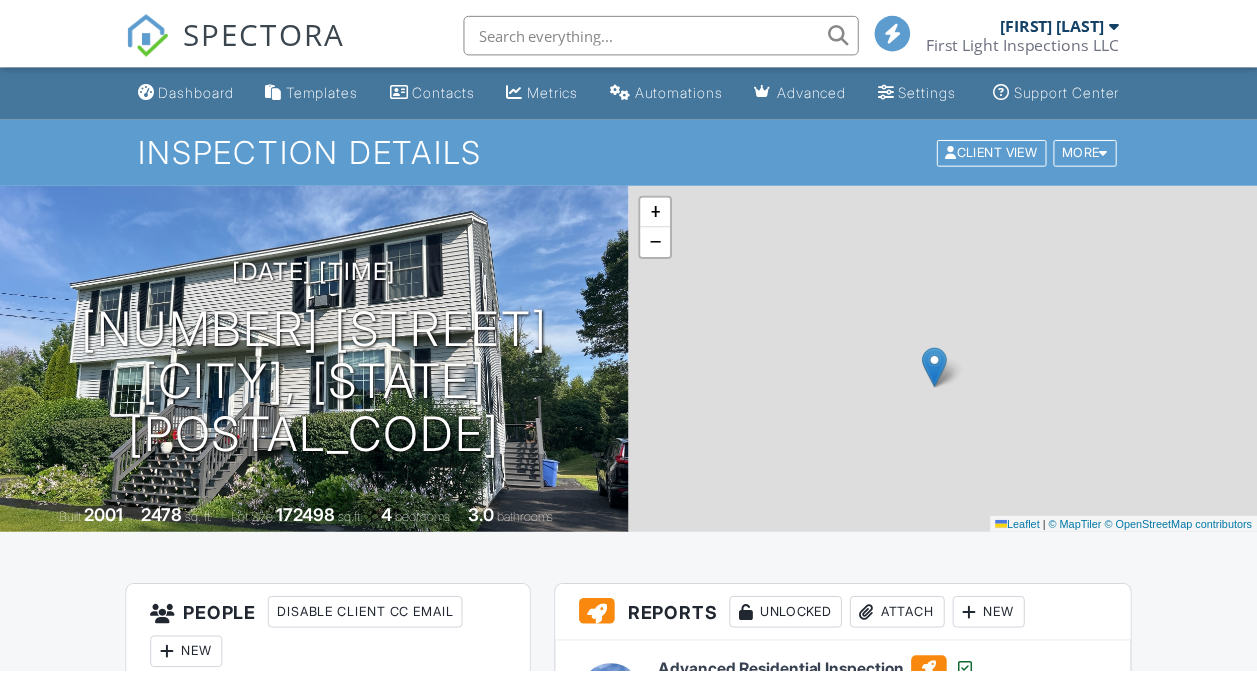 scroll, scrollTop: 610, scrollLeft: 0, axis: vertical 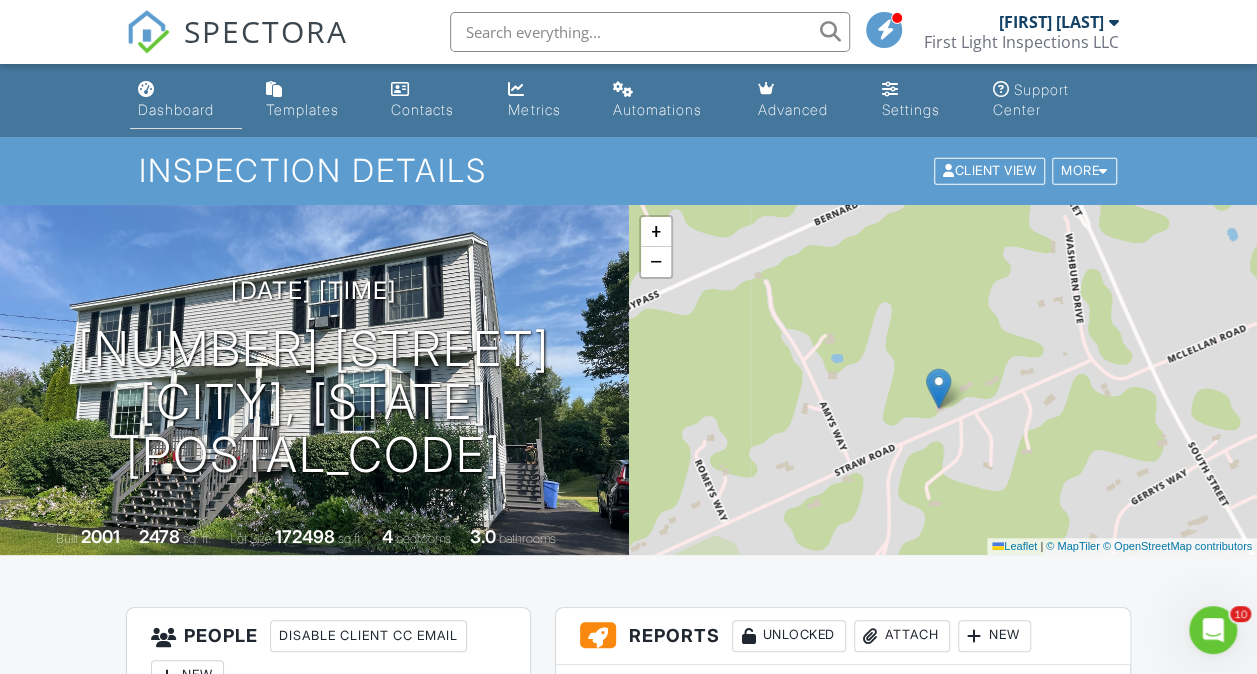 click on "Dashboard" at bounding box center [176, 109] 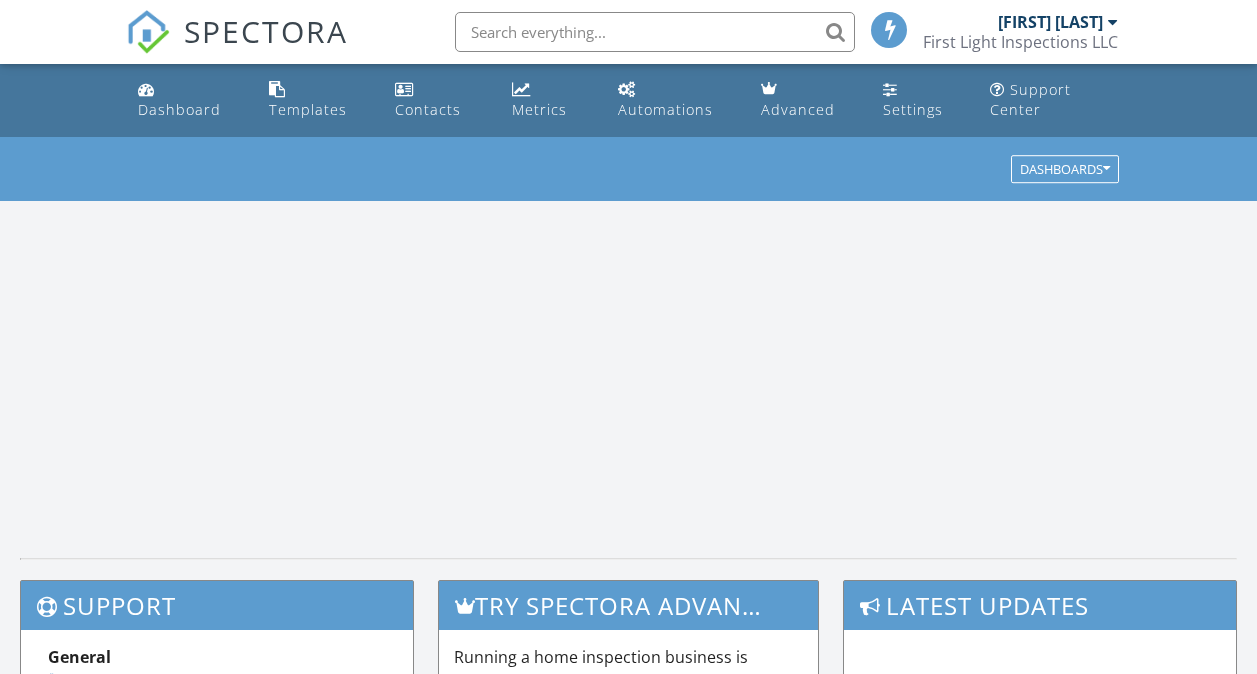 scroll, scrollTop: 0, scrollLeft: 0, axis: both 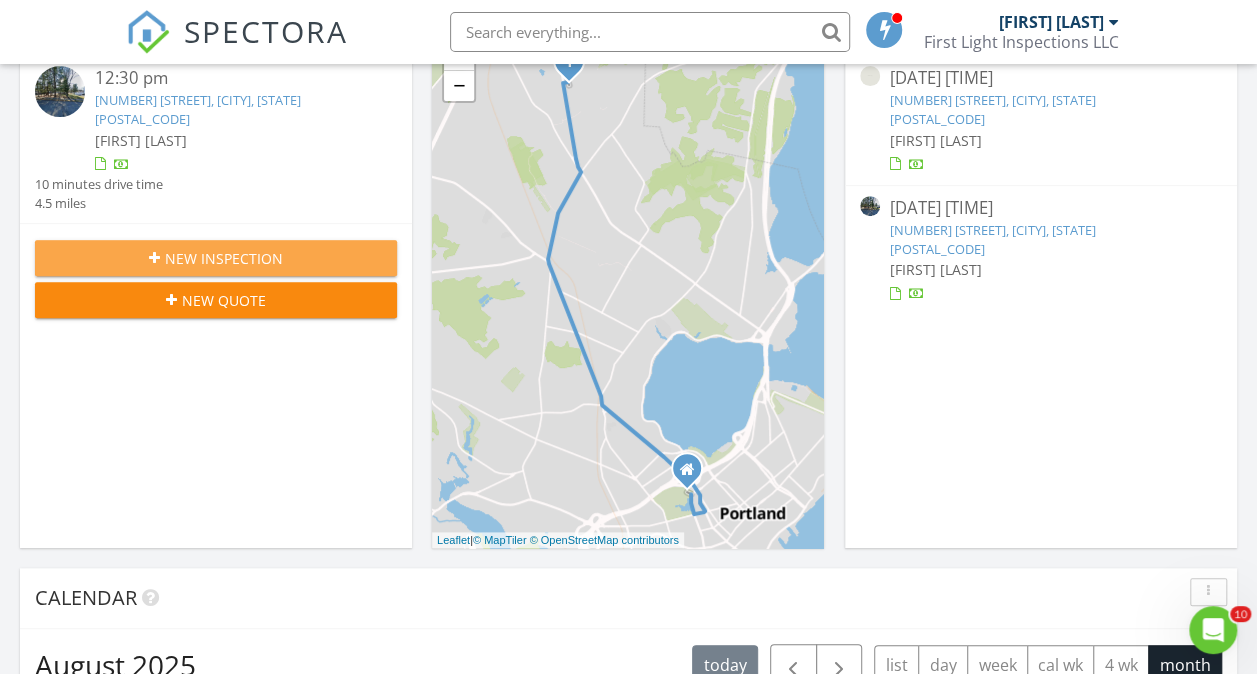 click on "New Inspection" at bounding box center (224, 258) 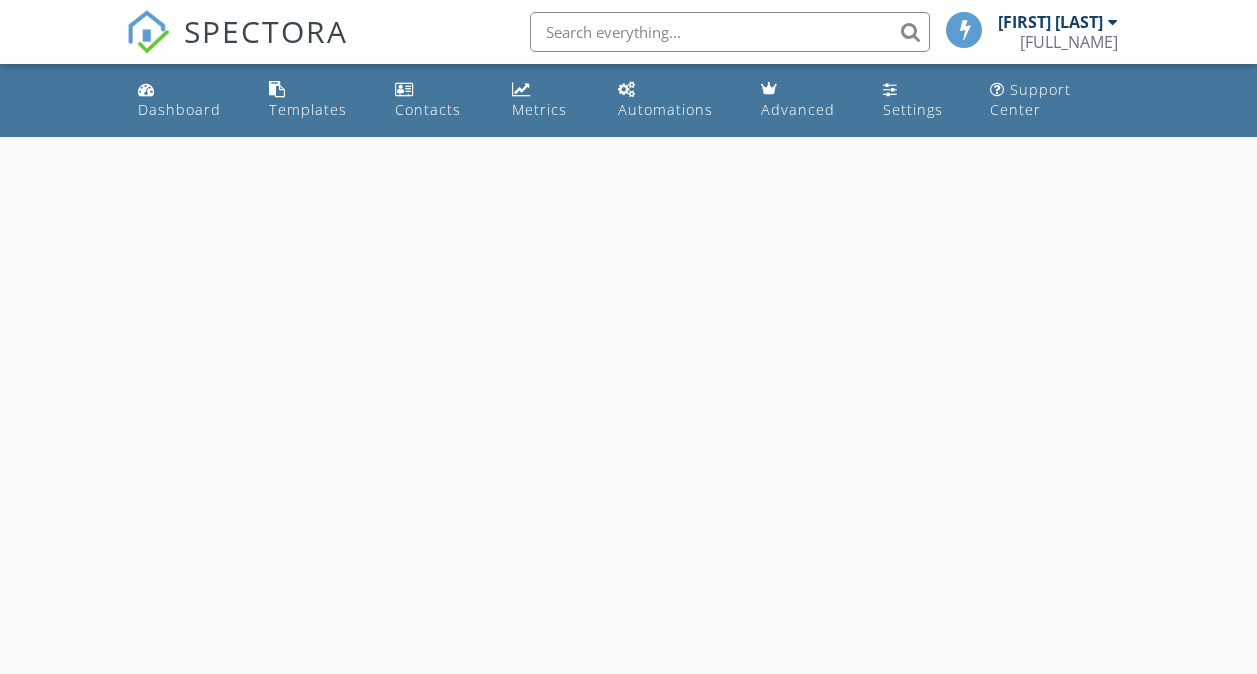 scroll, scrollTop: 0, scrollLeft: 0, axis: both 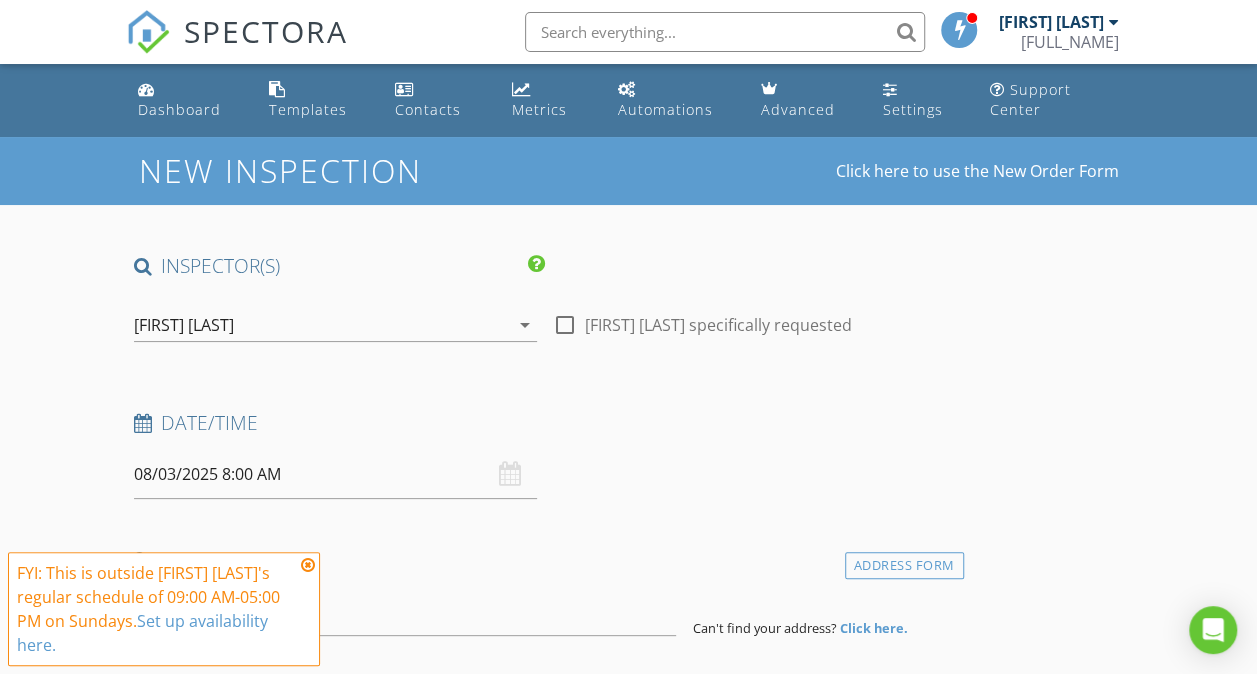 click on "08/03/2025 8:00 AM" at bounding box center [335, 474] 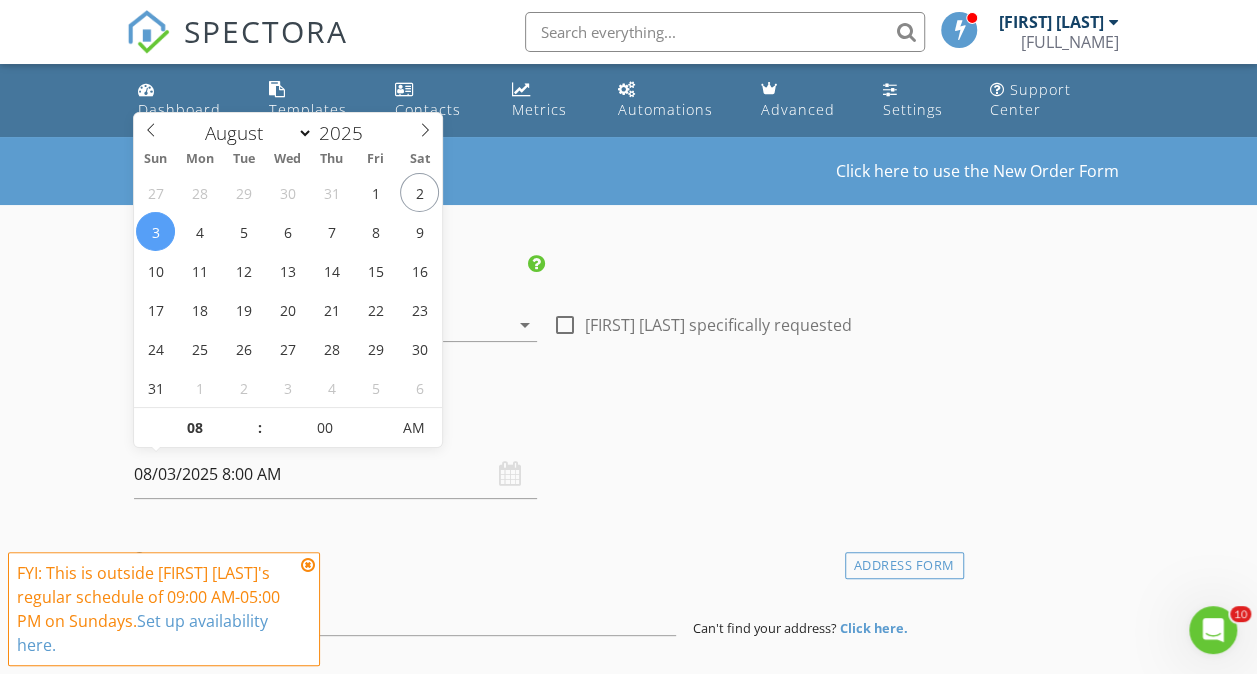 scroll, scrollTop: 0, scrollLeft: 0, axis: both 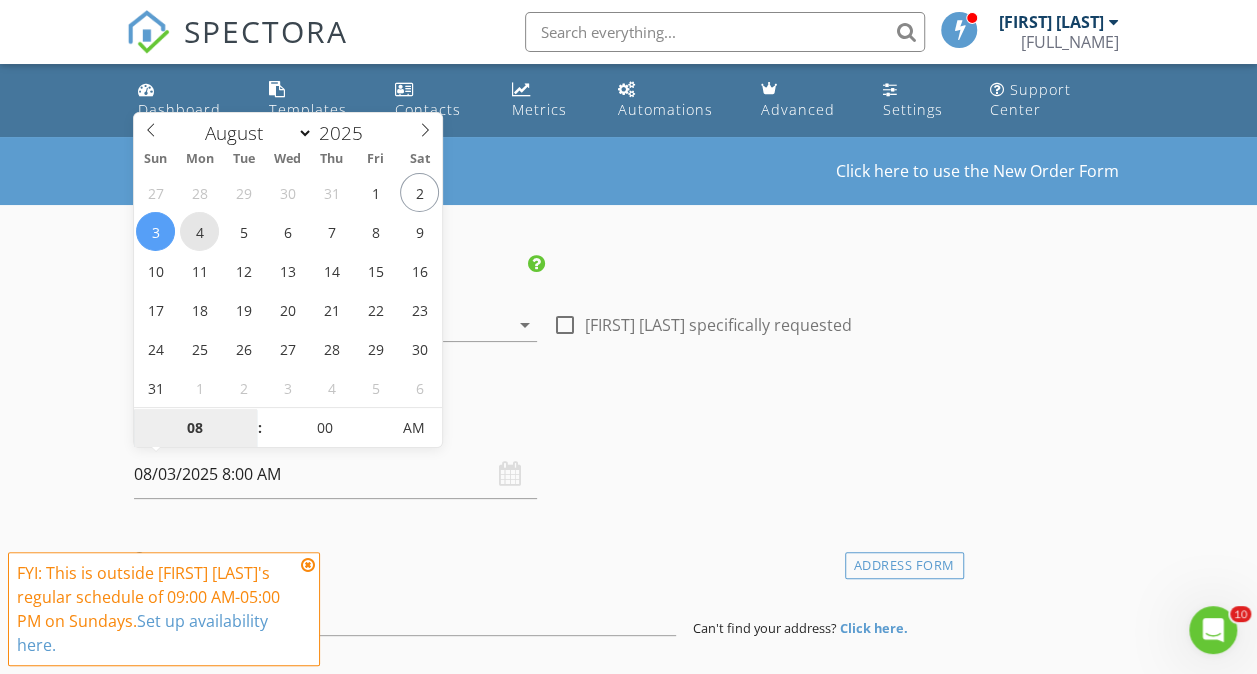 type on "08/04/2025 8:00 AM" 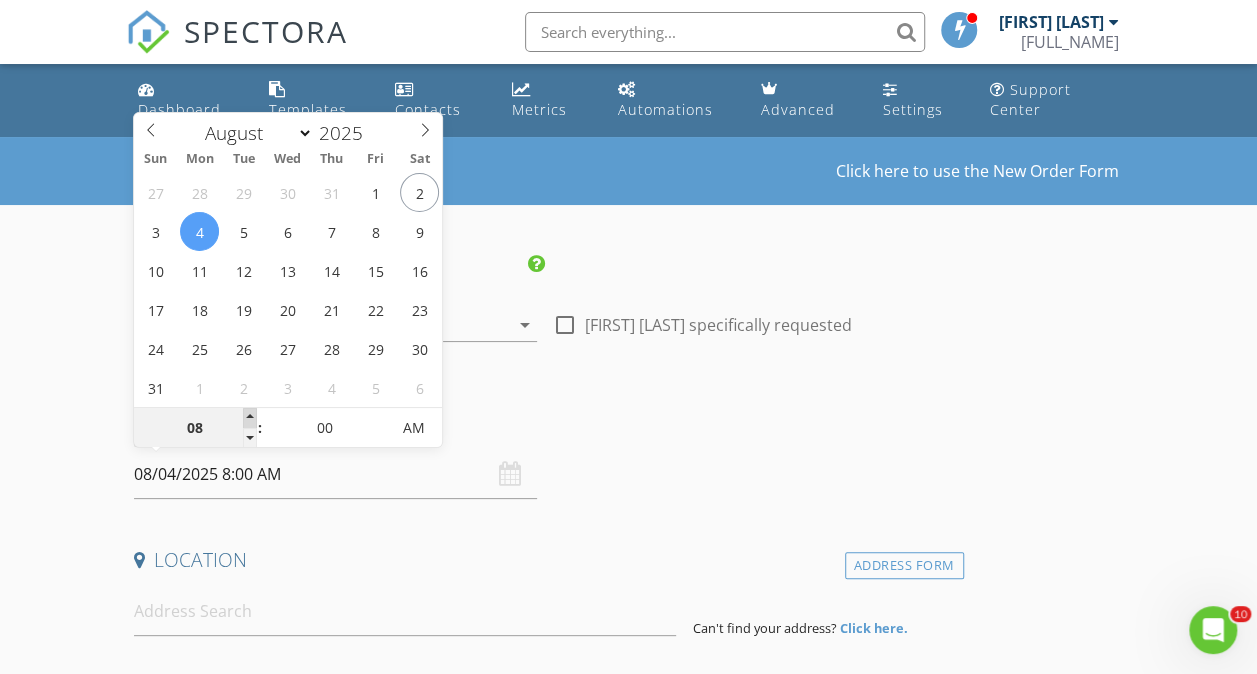 type on "09" 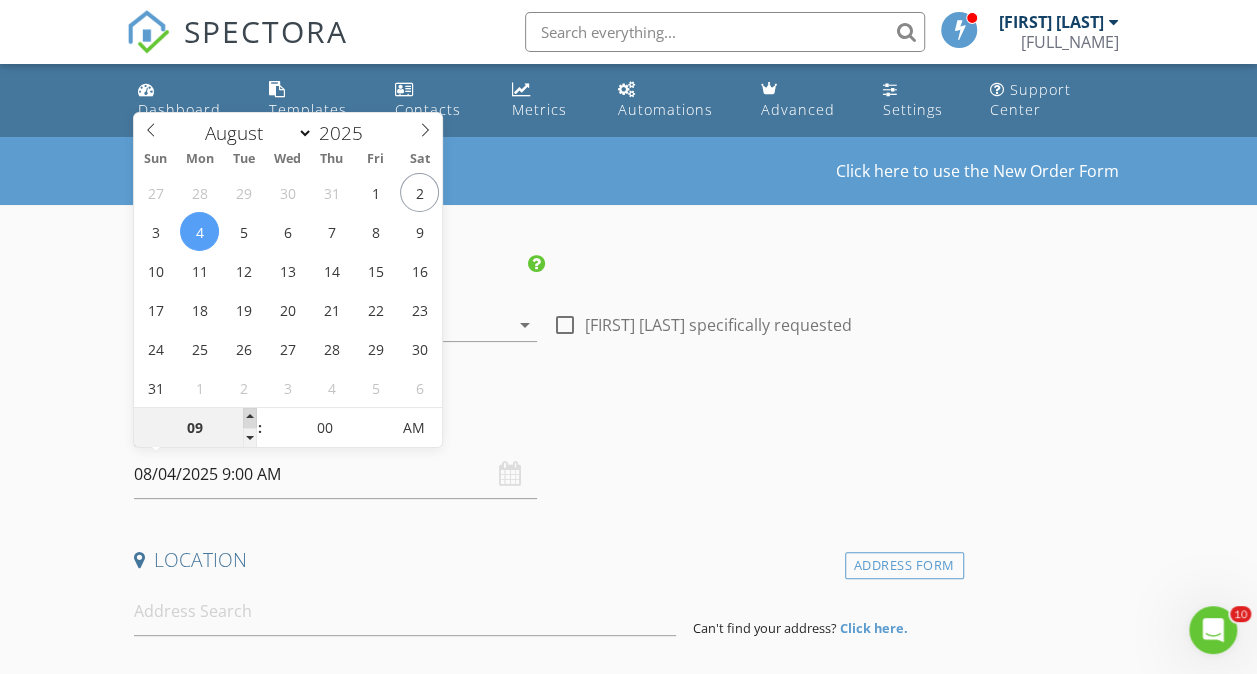 click at bounding box center [250, 418] 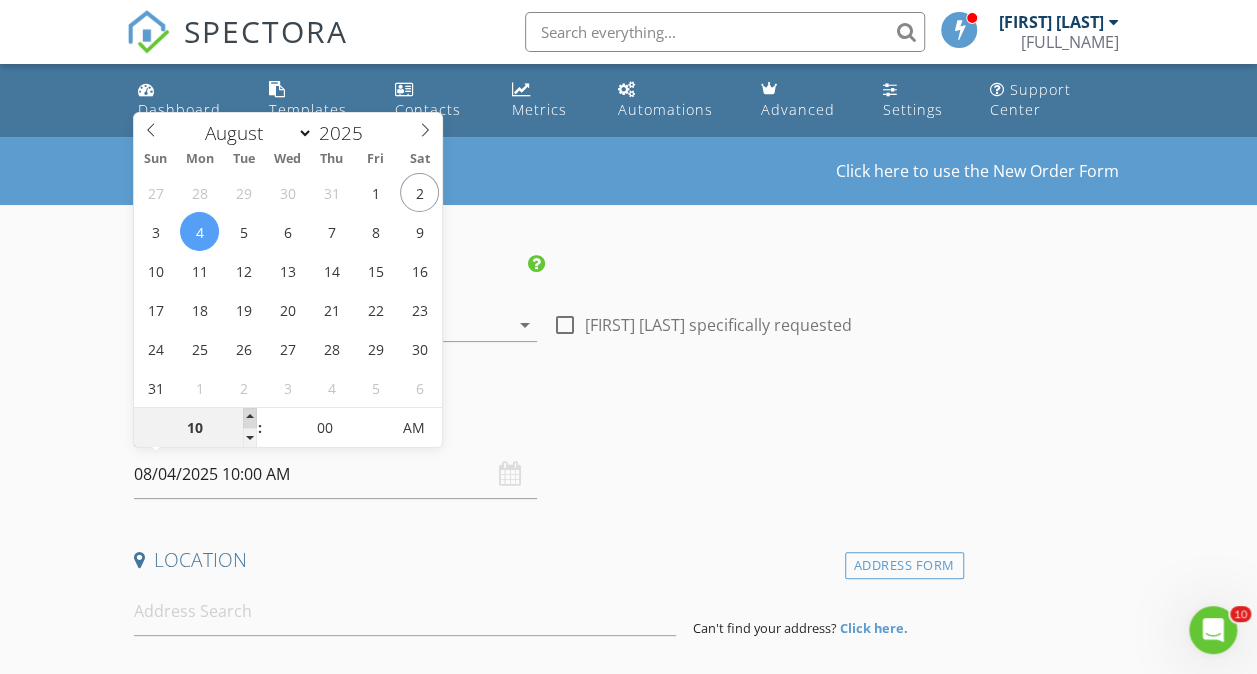 click at bounding box center [250, 418] 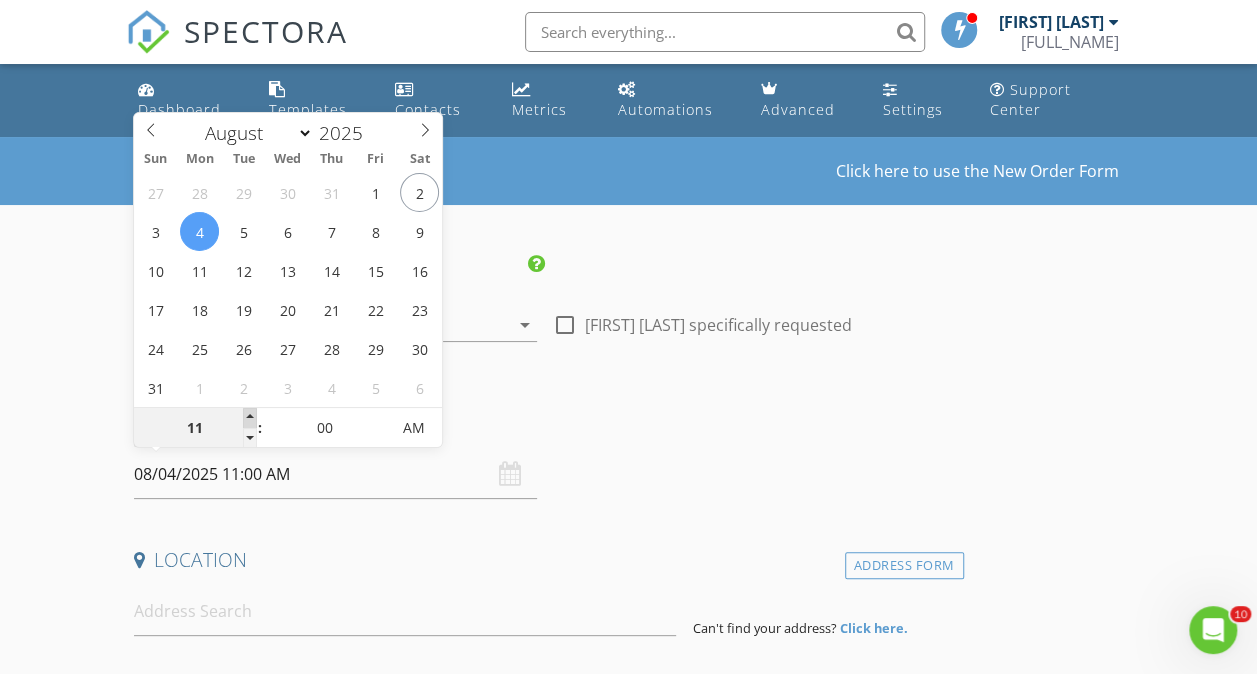 click at bounding box center [250, 418] 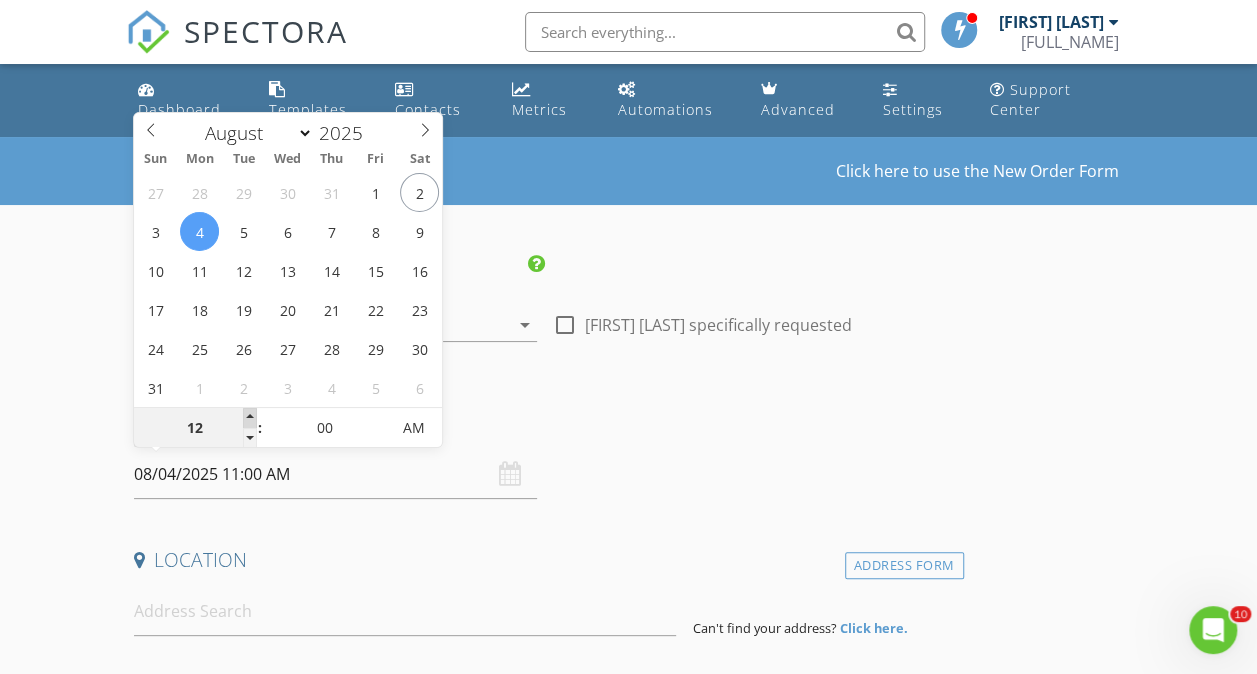 type on "08/04/2025 12:00 PM" 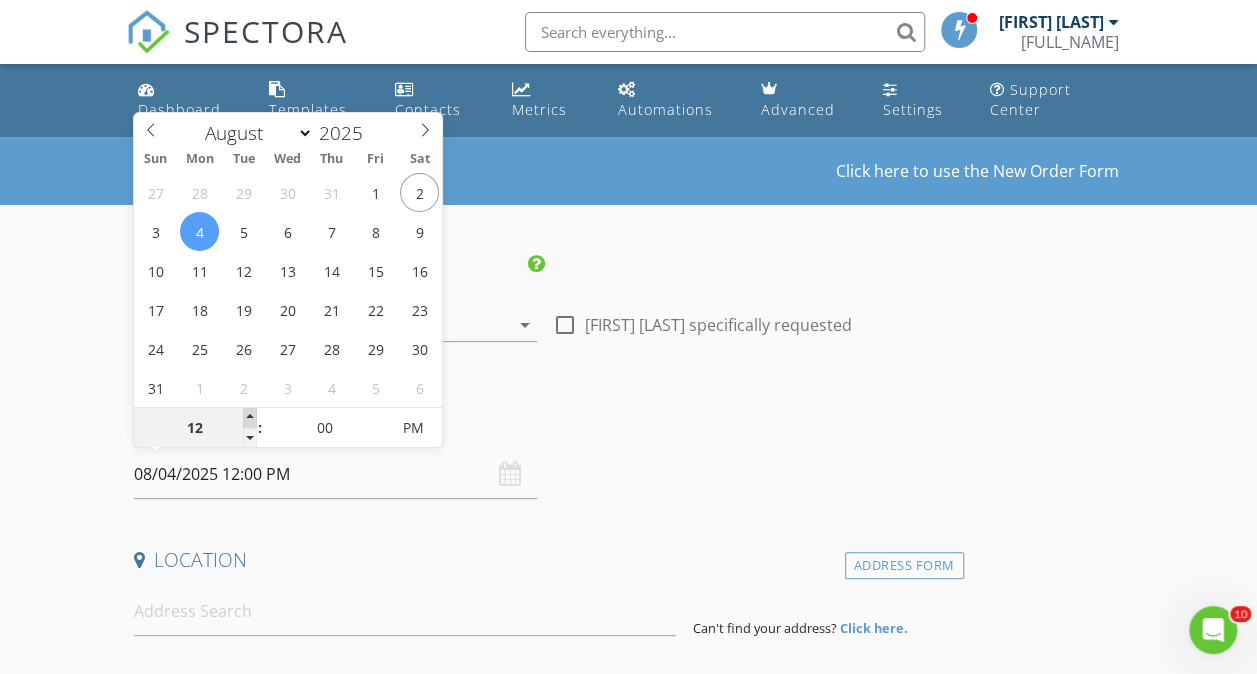 click at bounding box center [250, 418] 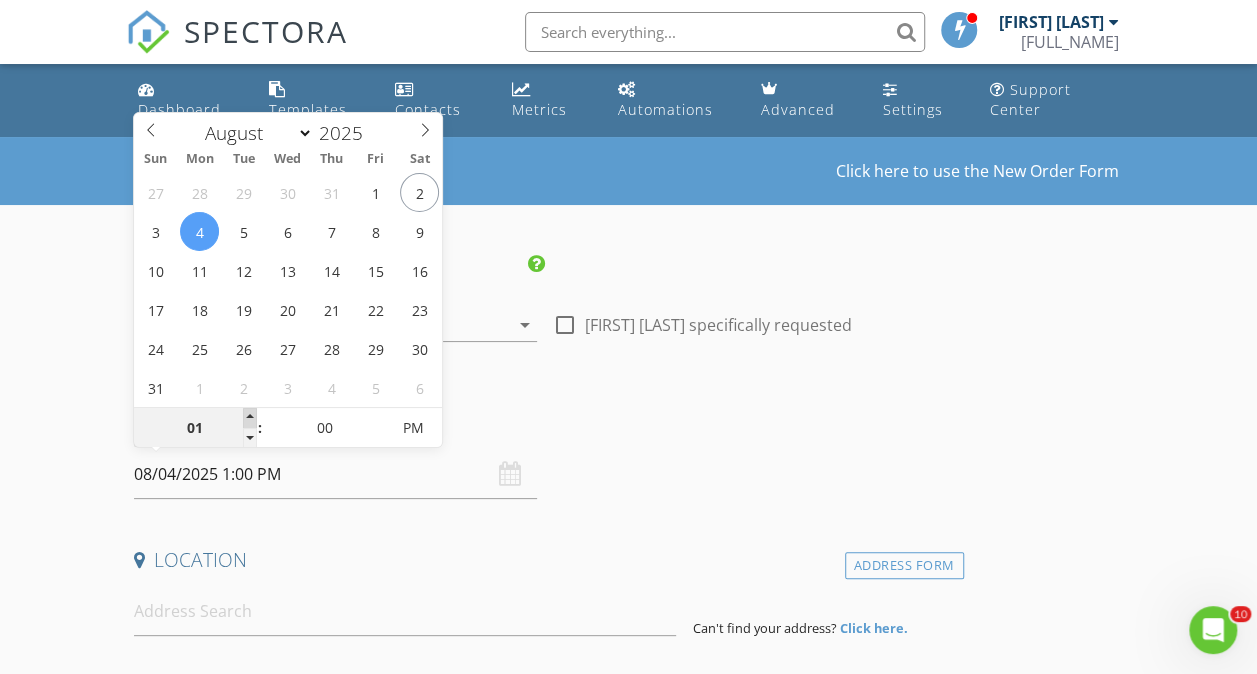 click at bounding box center [250, 418] 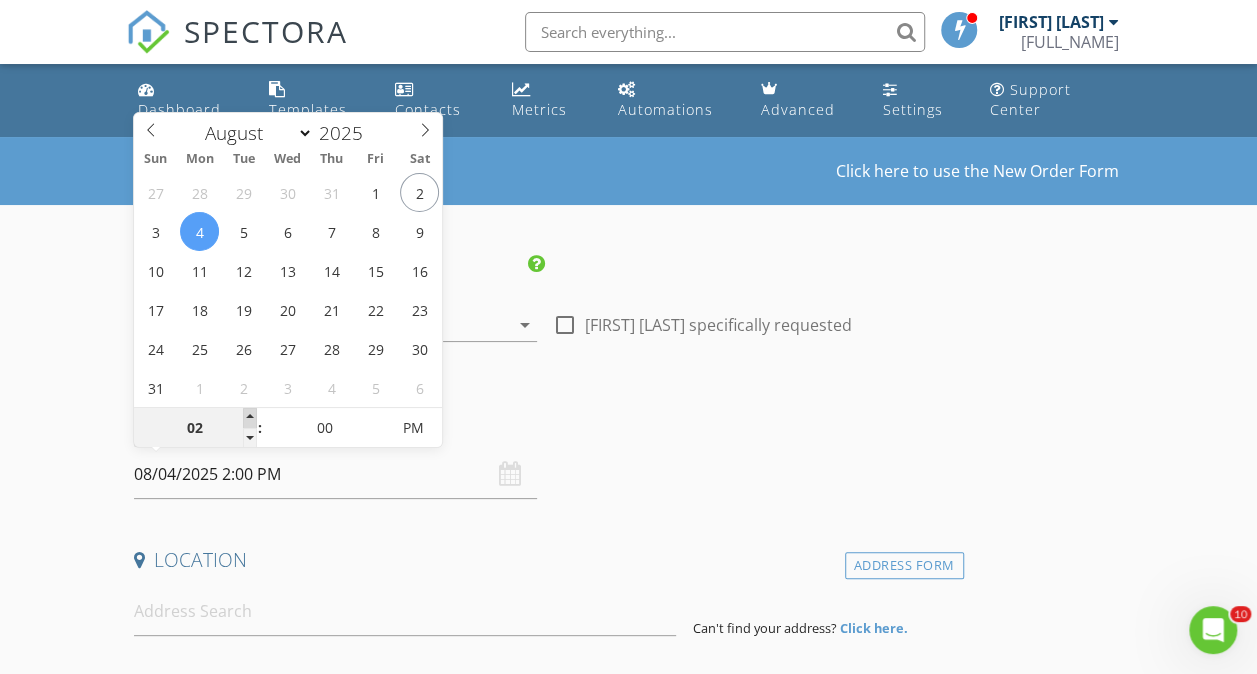 click at bounding box center (250, 418) 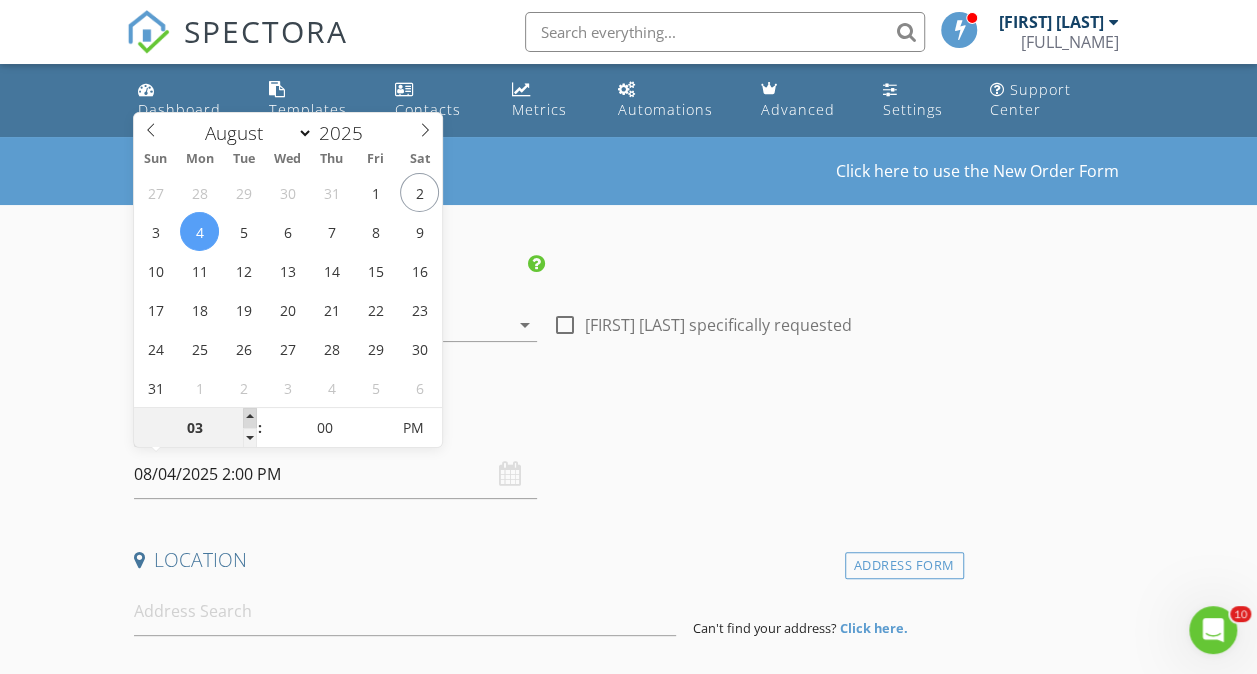 type on "08/04/2025 3:00 PM" 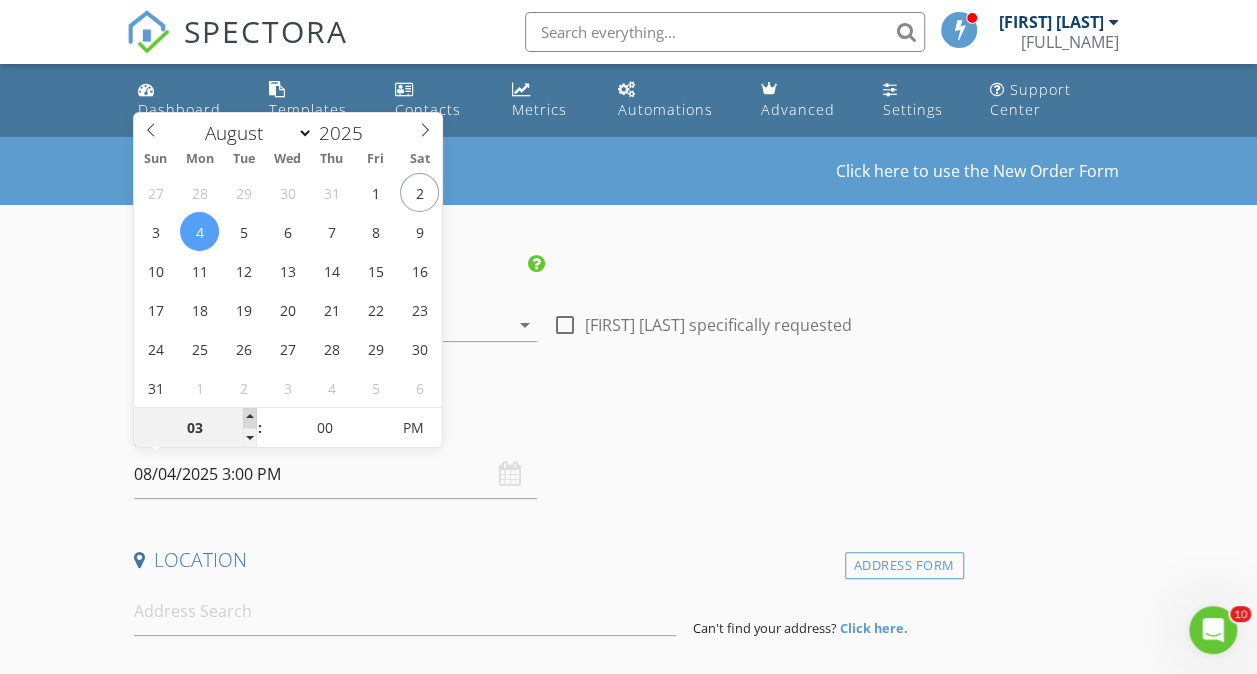click at bounding box center [250, 418] 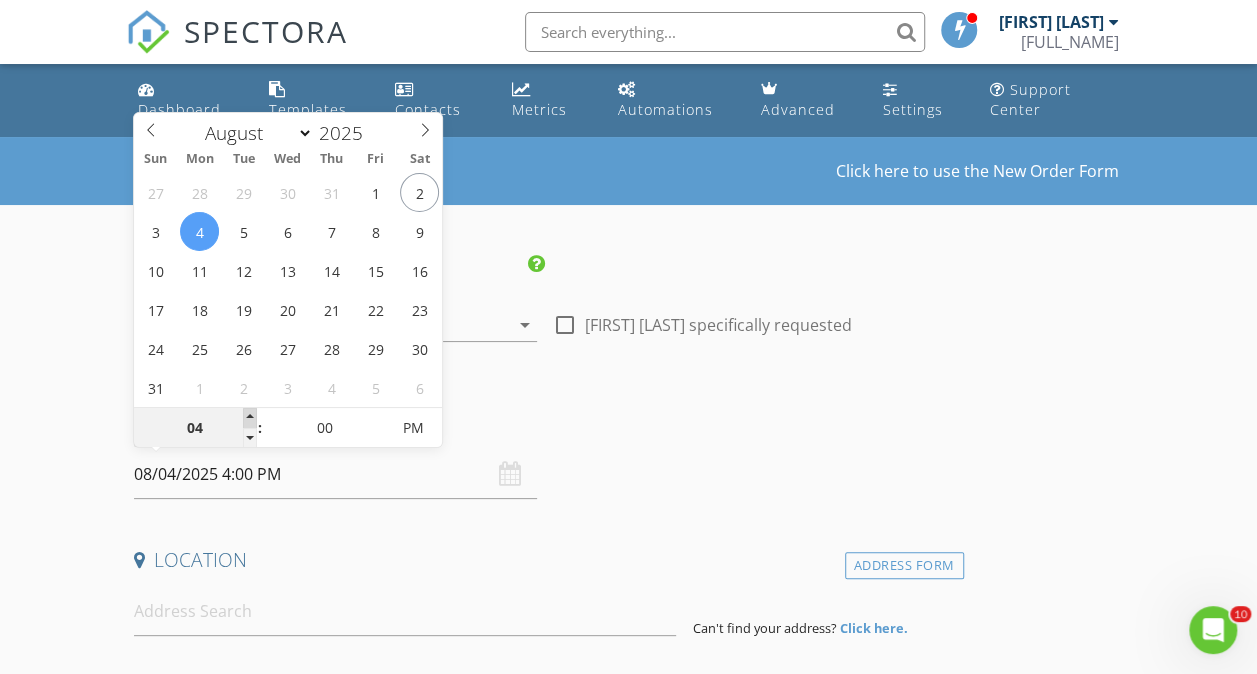click at bounding box center (250, 418) 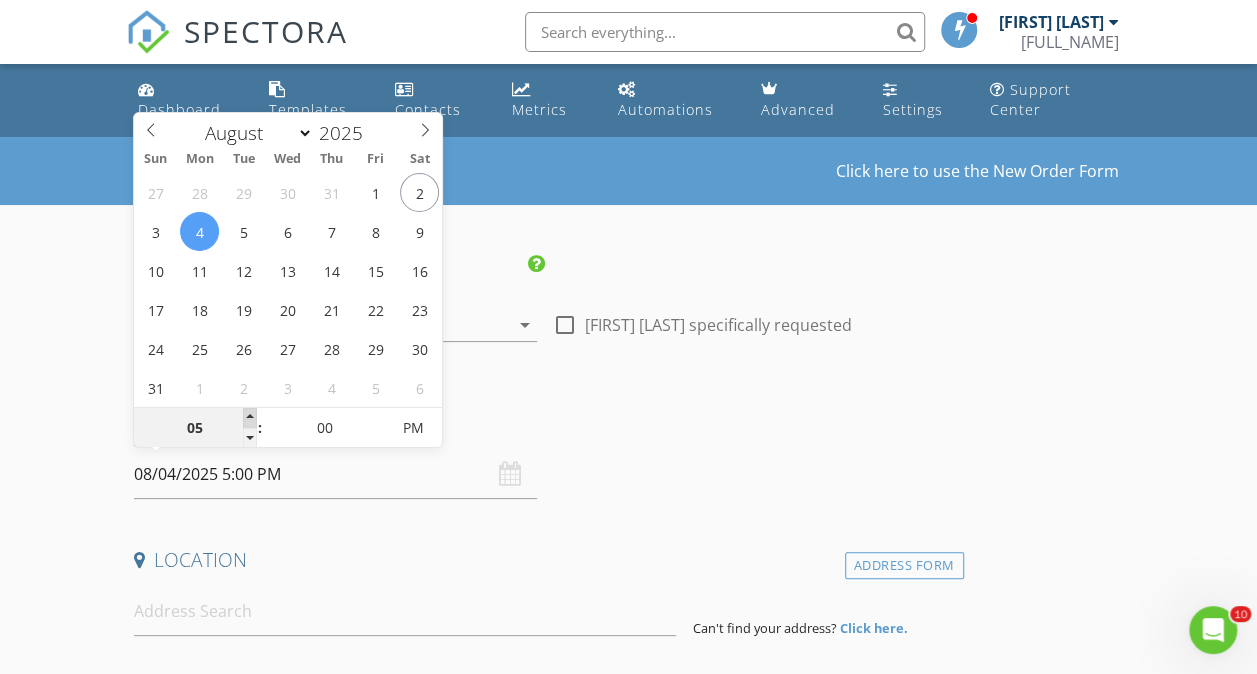 click at bounding box center [250, 418] 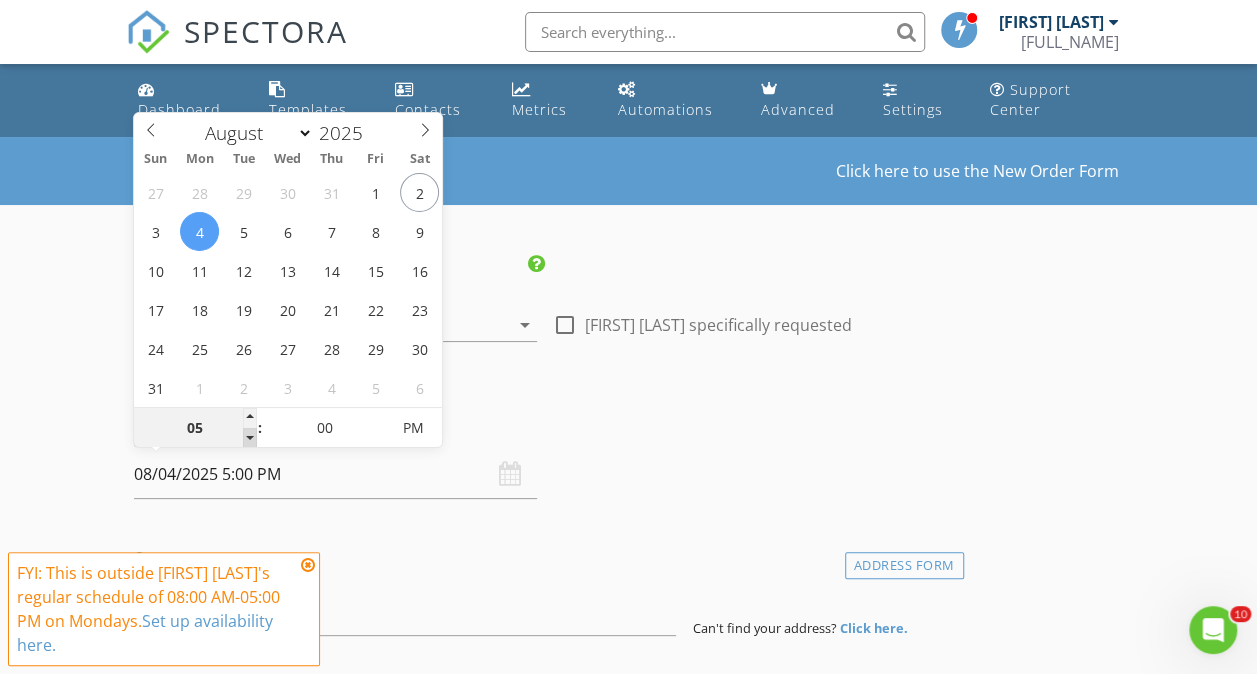 type on "04" 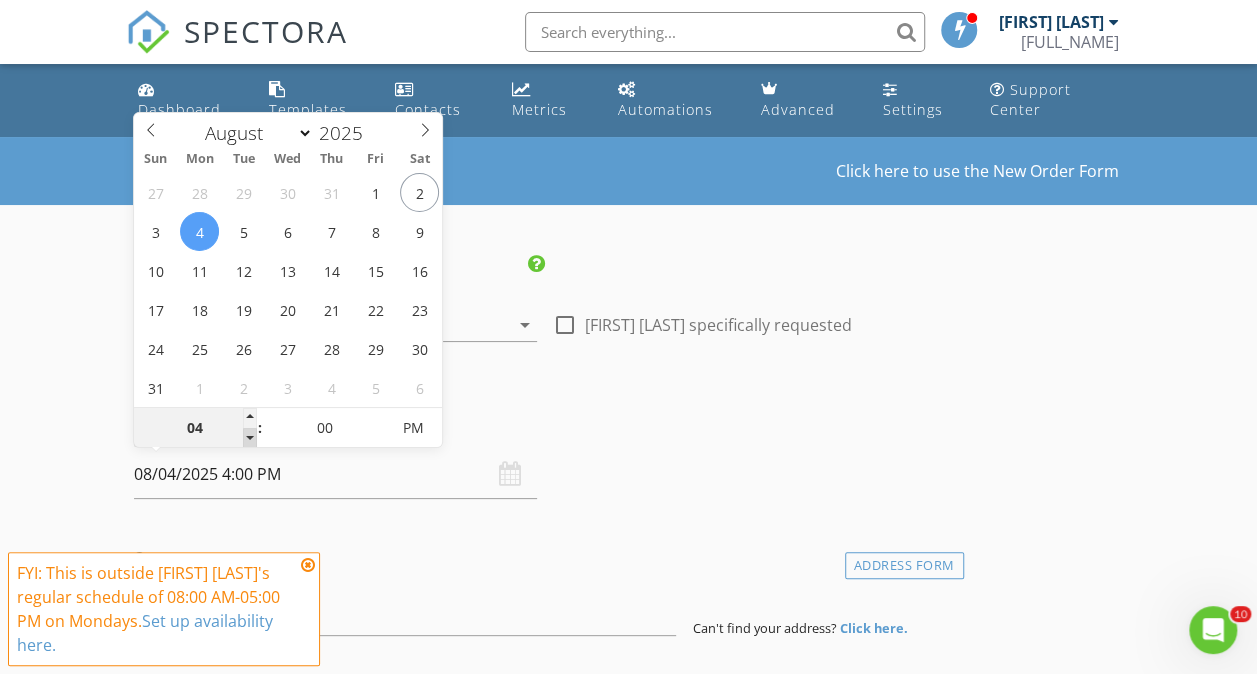 click at bounding box center [250, 438] 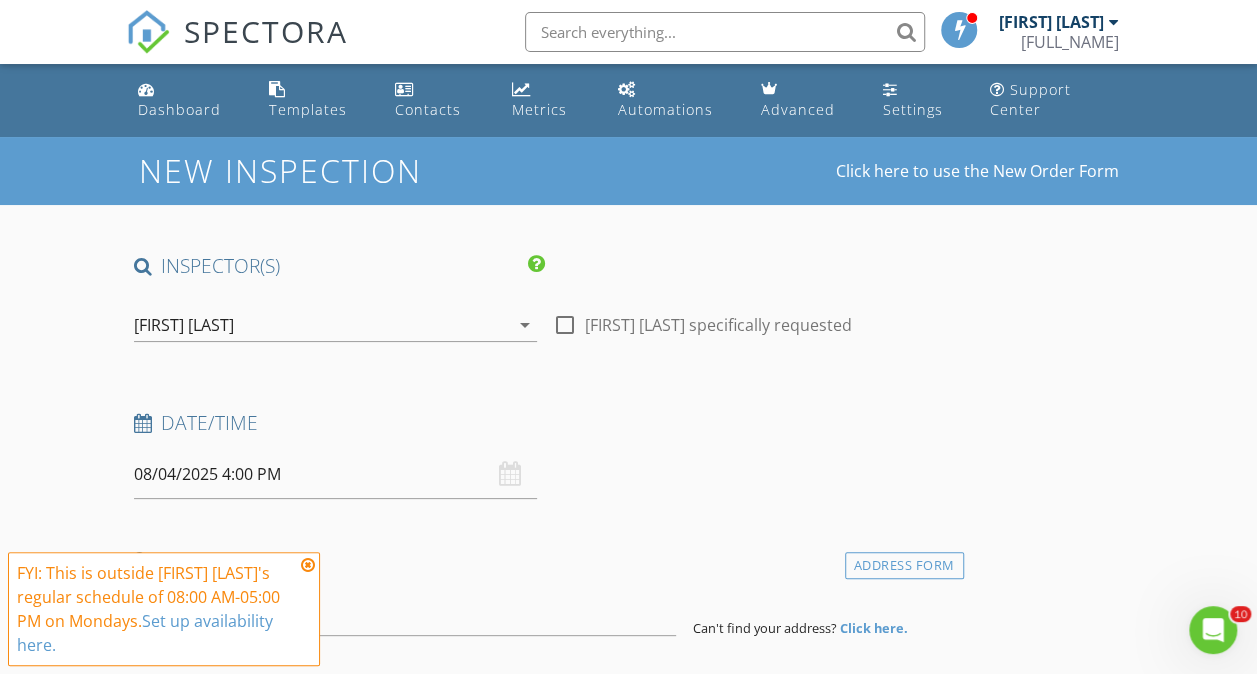 click at bounding box center (308, 565) 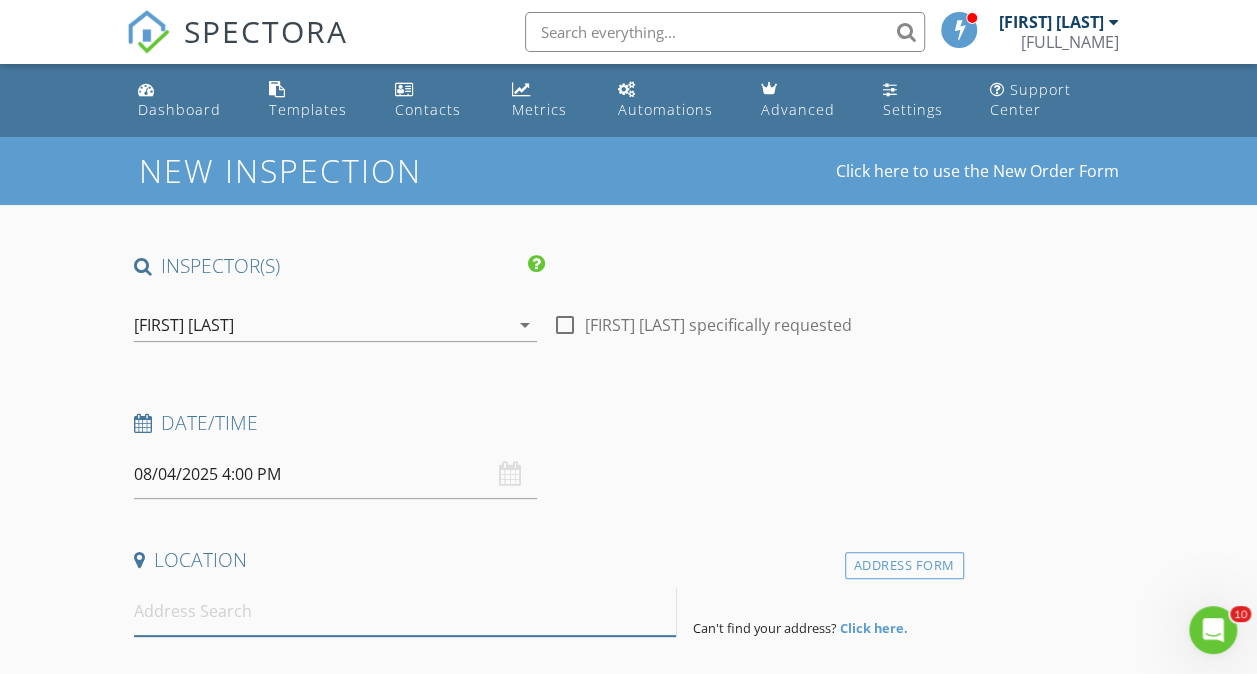 click at bounding box center (405, 611) 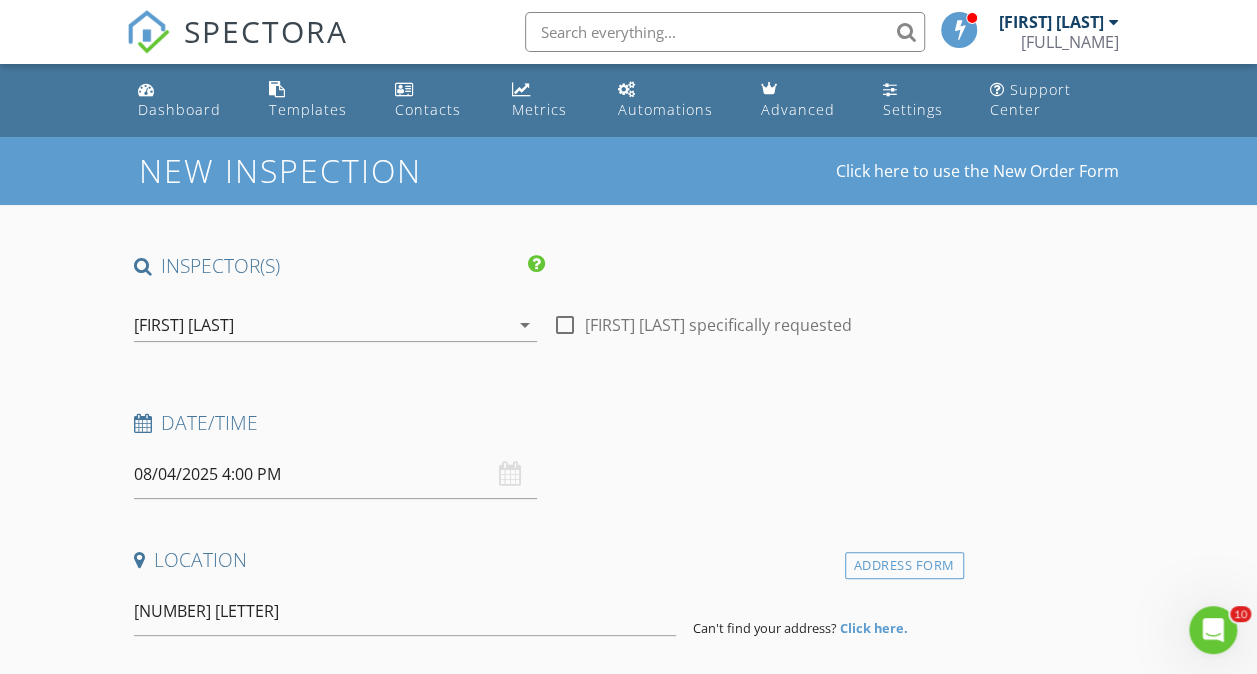 type on "240 Guinea Road, Biddeford, ME, USA" 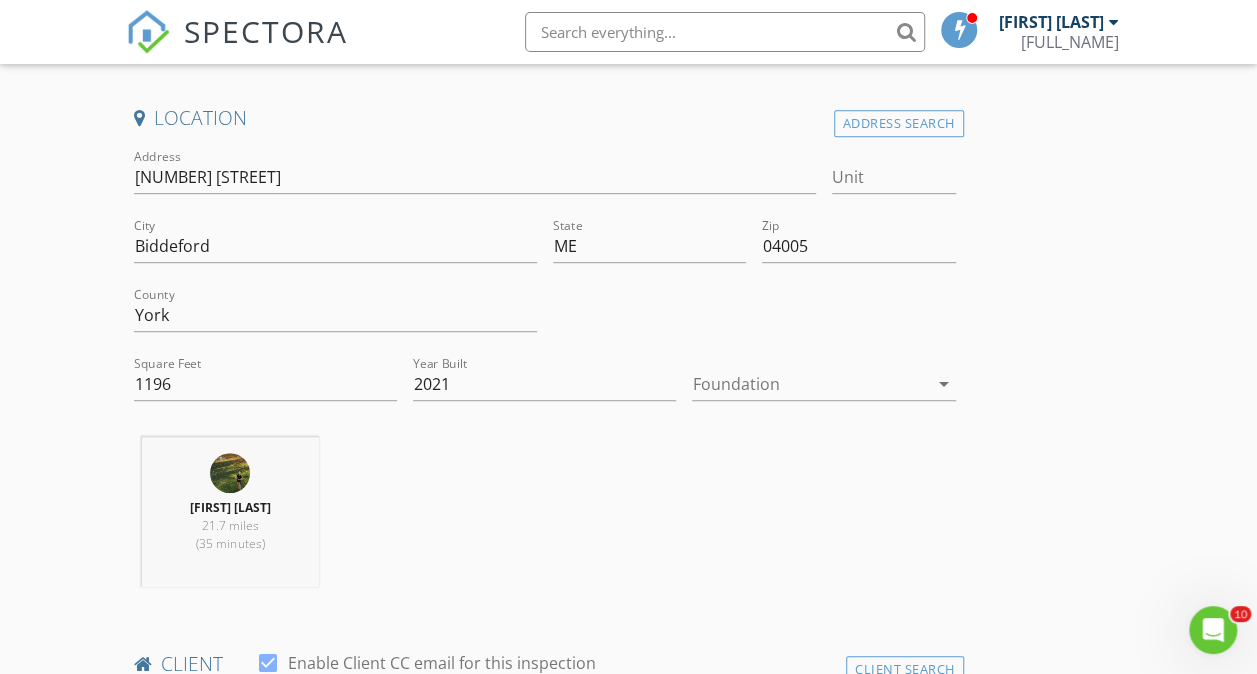 scroll, scrollTop: 454, scrollLeft: 0, axis: vertical 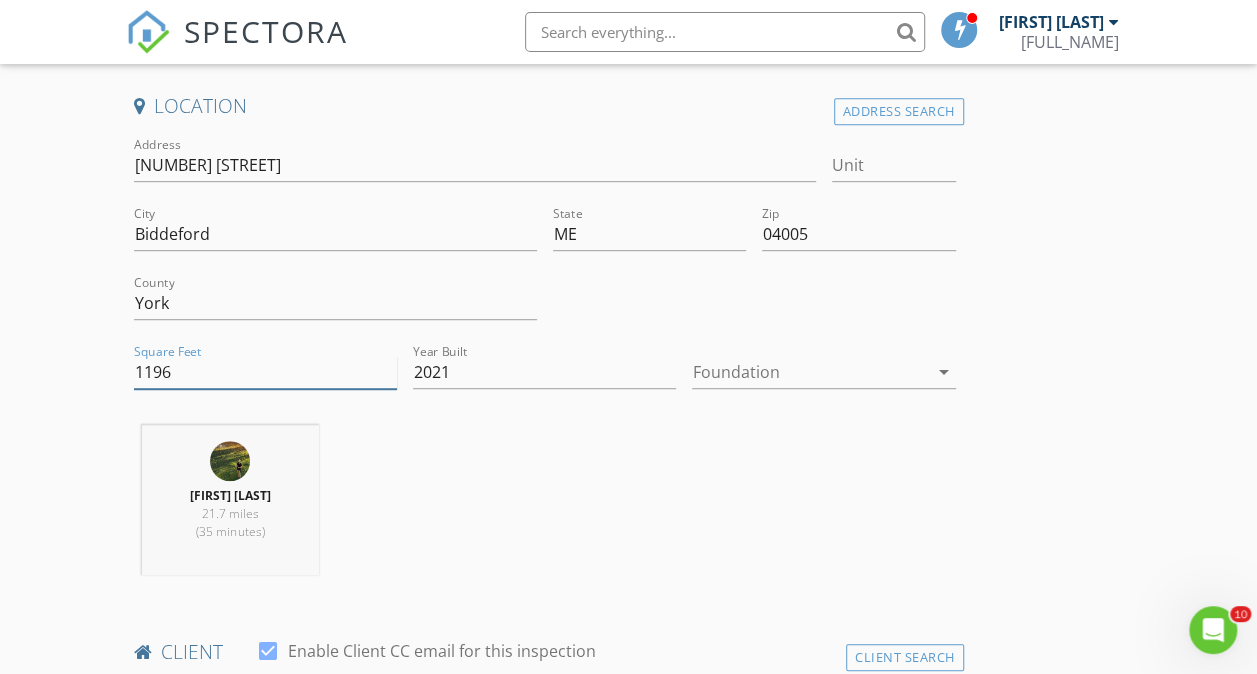 click on "1196" at bounding box center [265, 372] 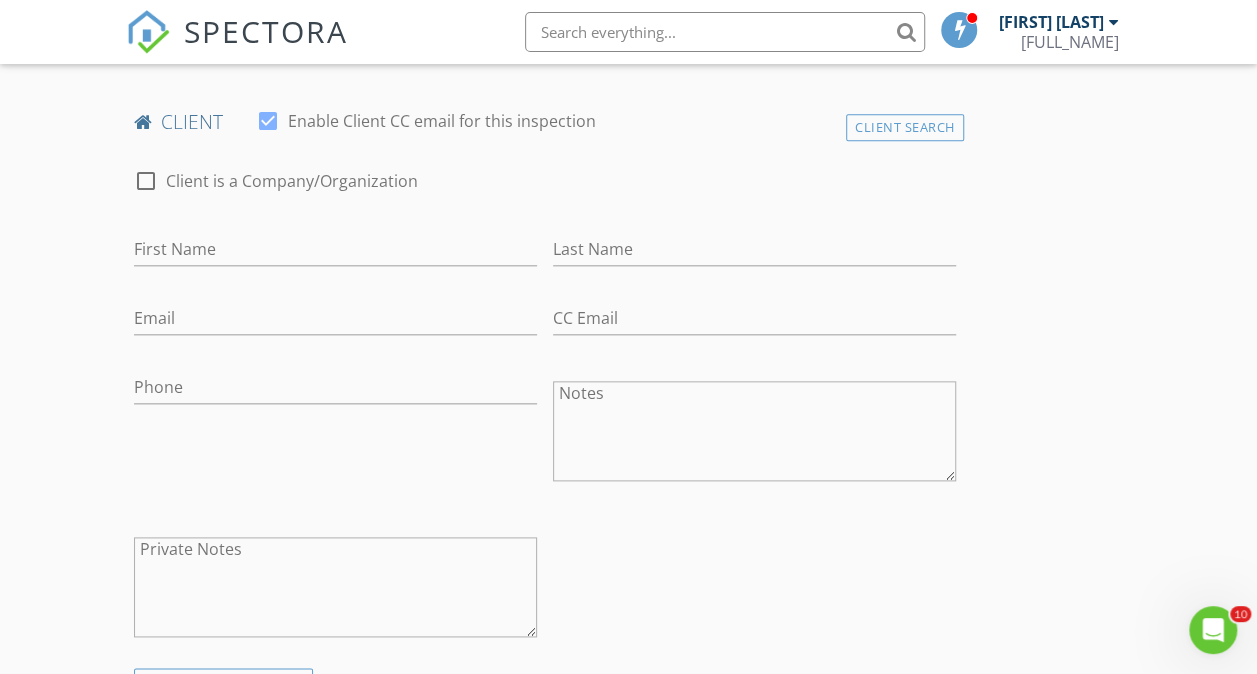 scroll, scrollTop: 1000, scrollLeft: 0, axis: vertical 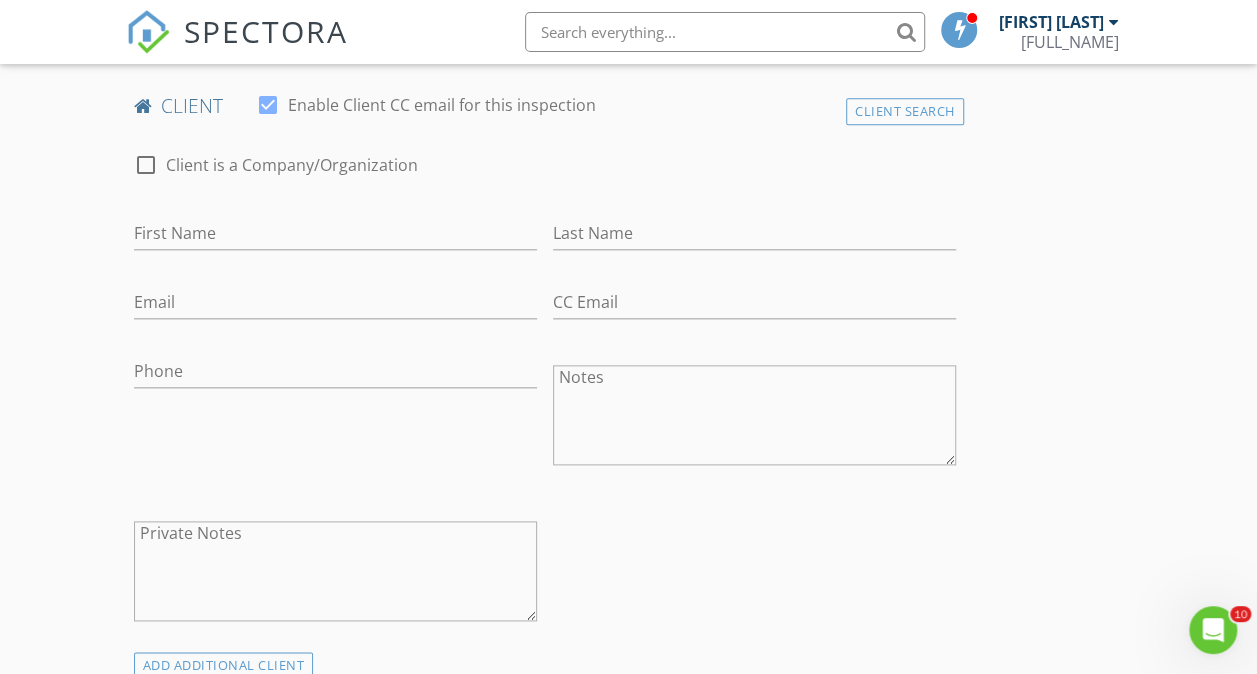 type on "1538" 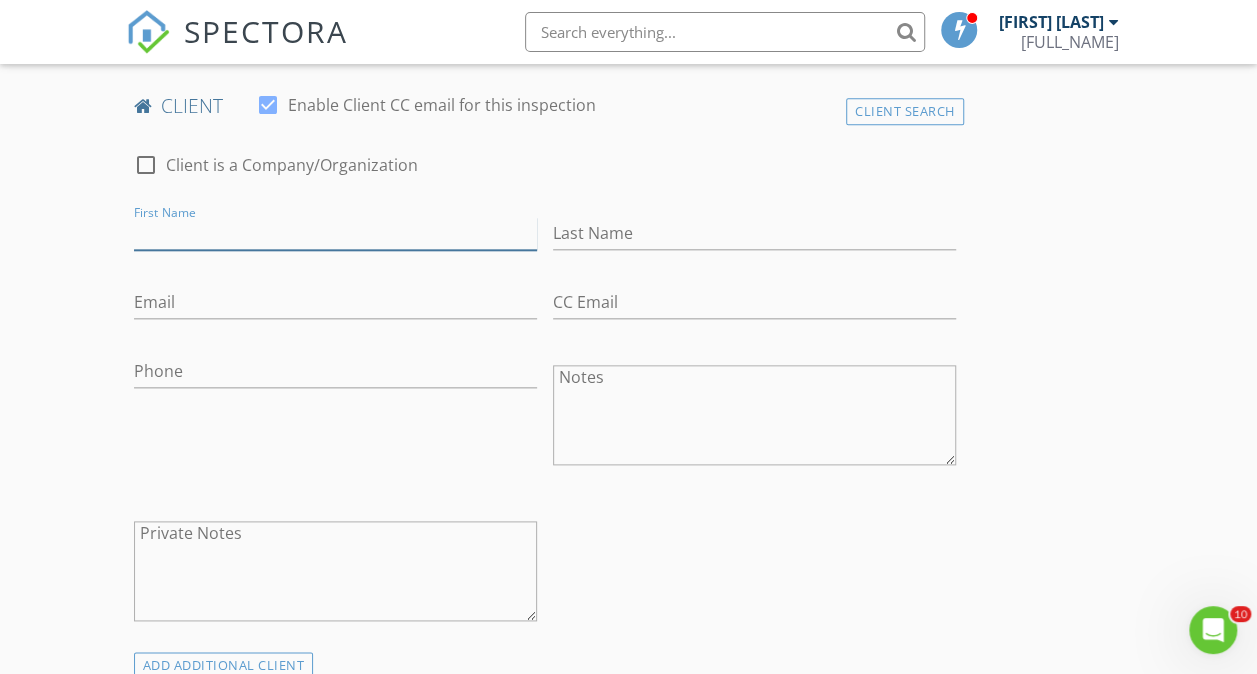 click on "First Name" at bounding box center [335, 233] 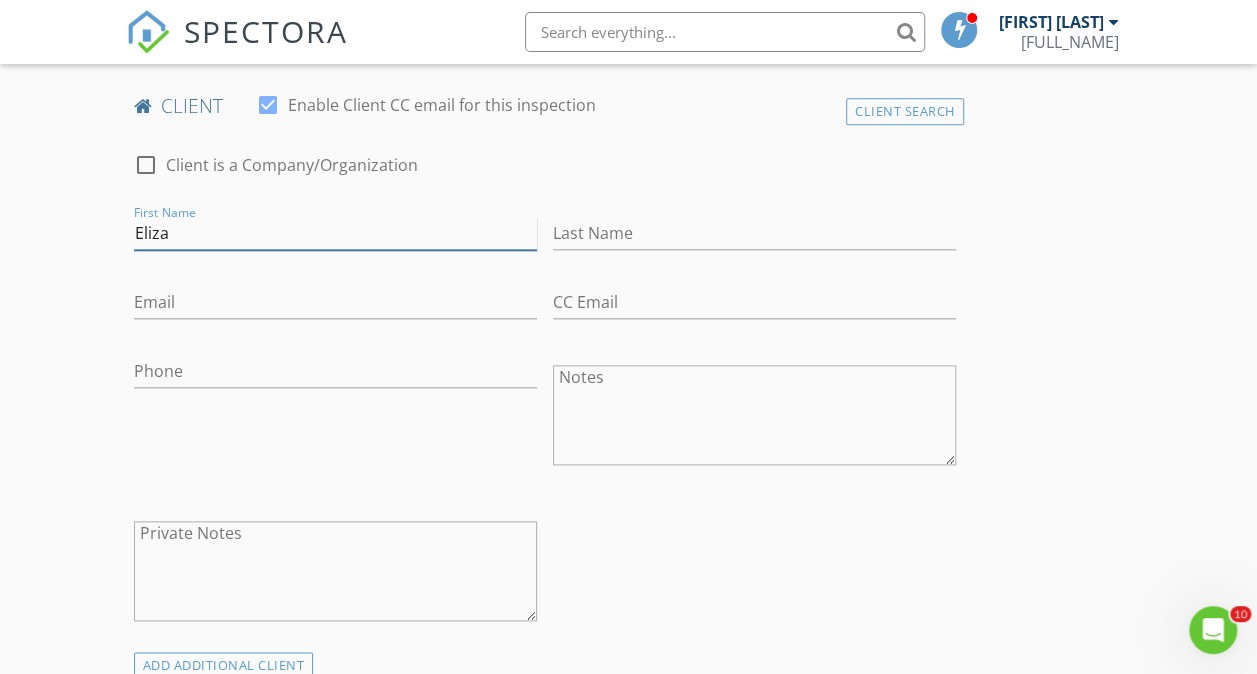 type on "Eliza" 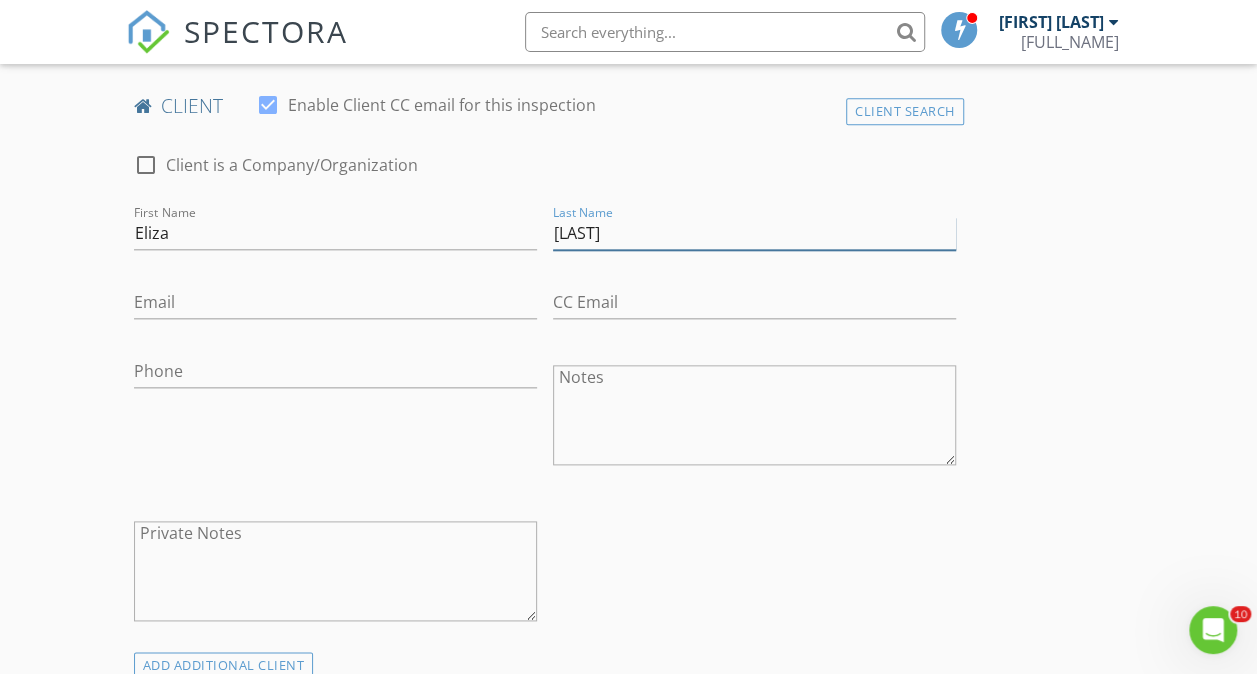 type on "Estey" 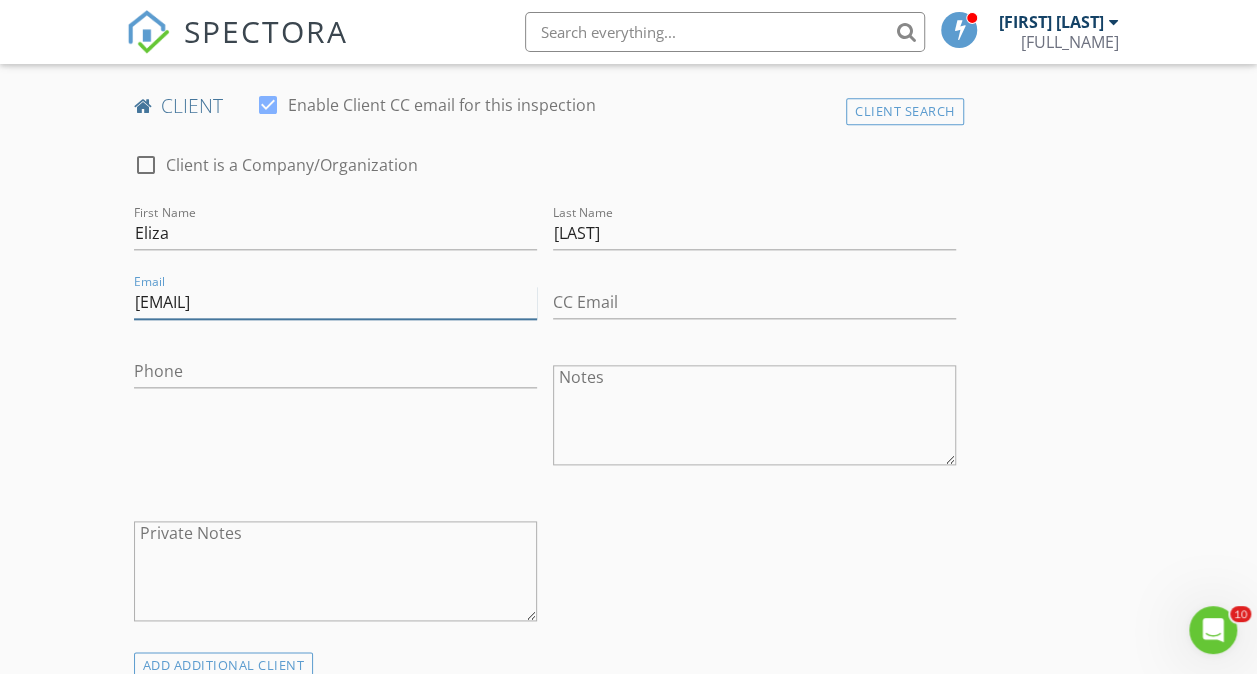type on "Eliza.estey@gmail.com" 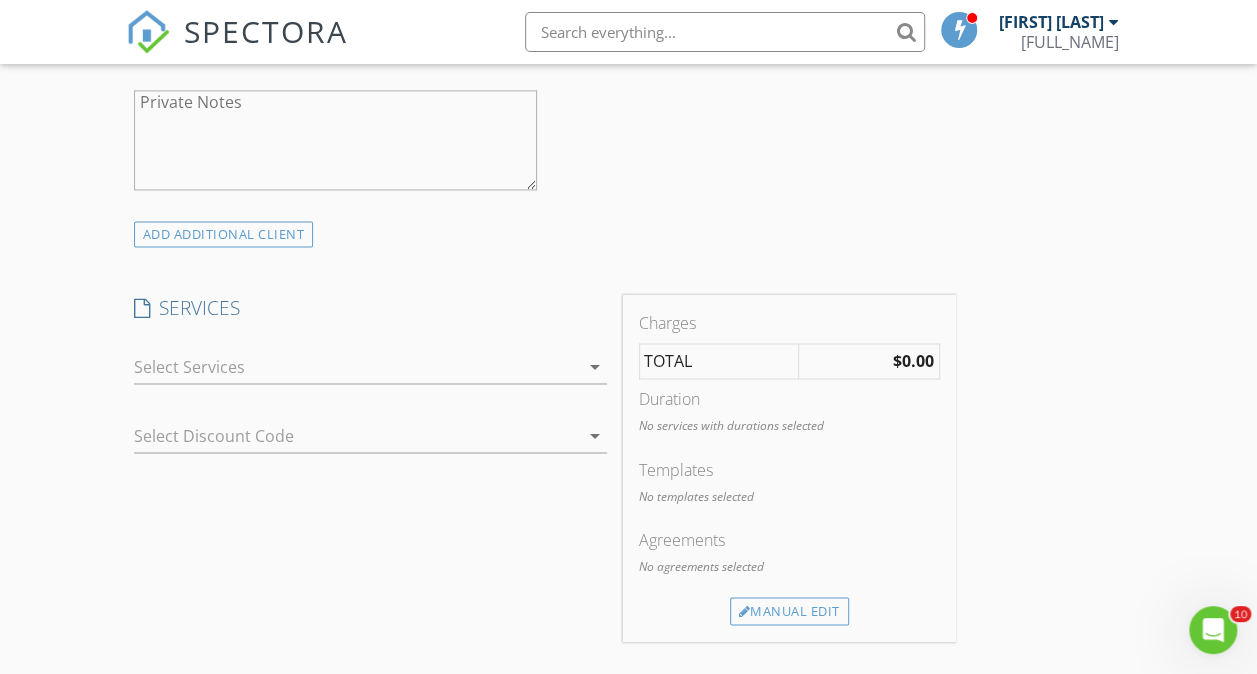 scroll, scrollTop: 1477, scrollLeft: 0, axis: vertical 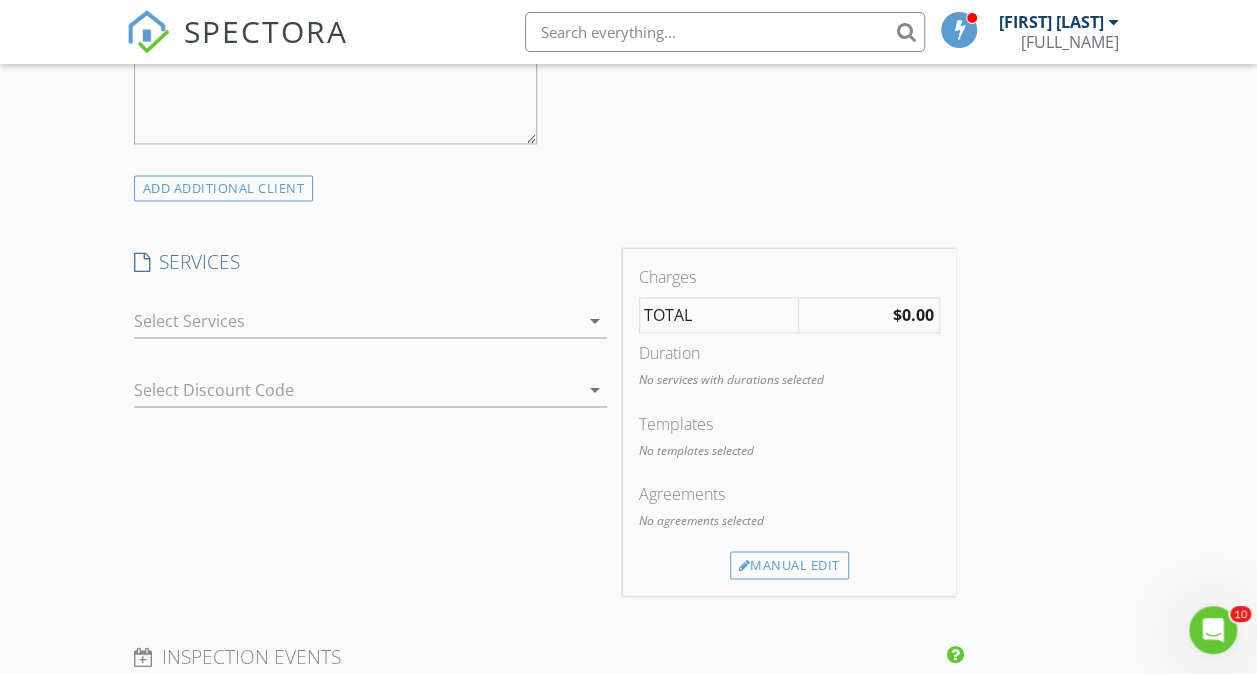 click at bounding box center (356, 321) 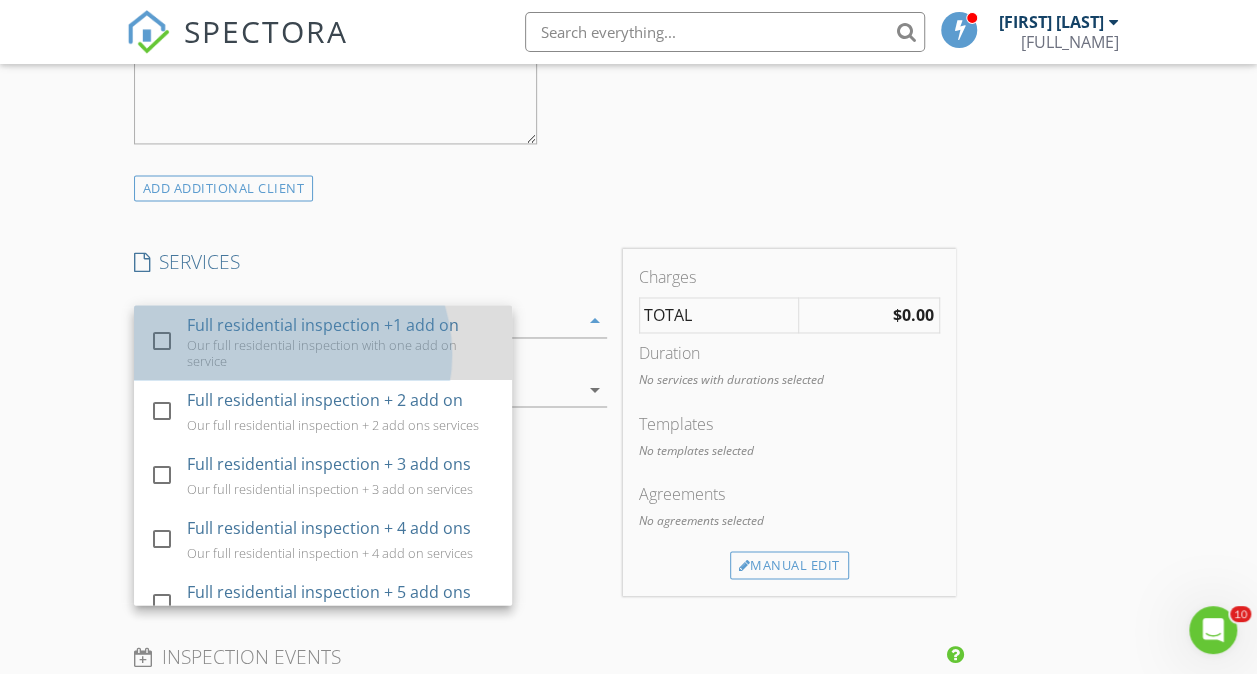 click on "Full residential inspection +1 add on" at bounding box center (323, 325) 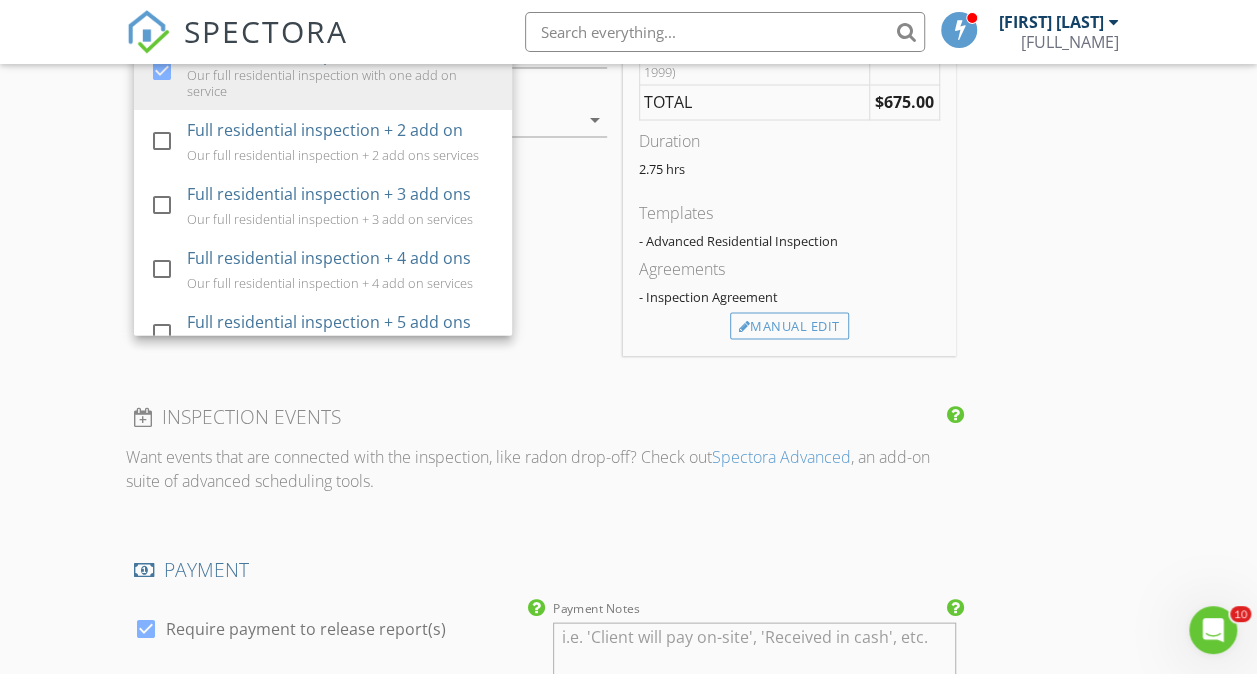 scroll, scrollTop: 1767, scrollLeft: 0, axis: vertical 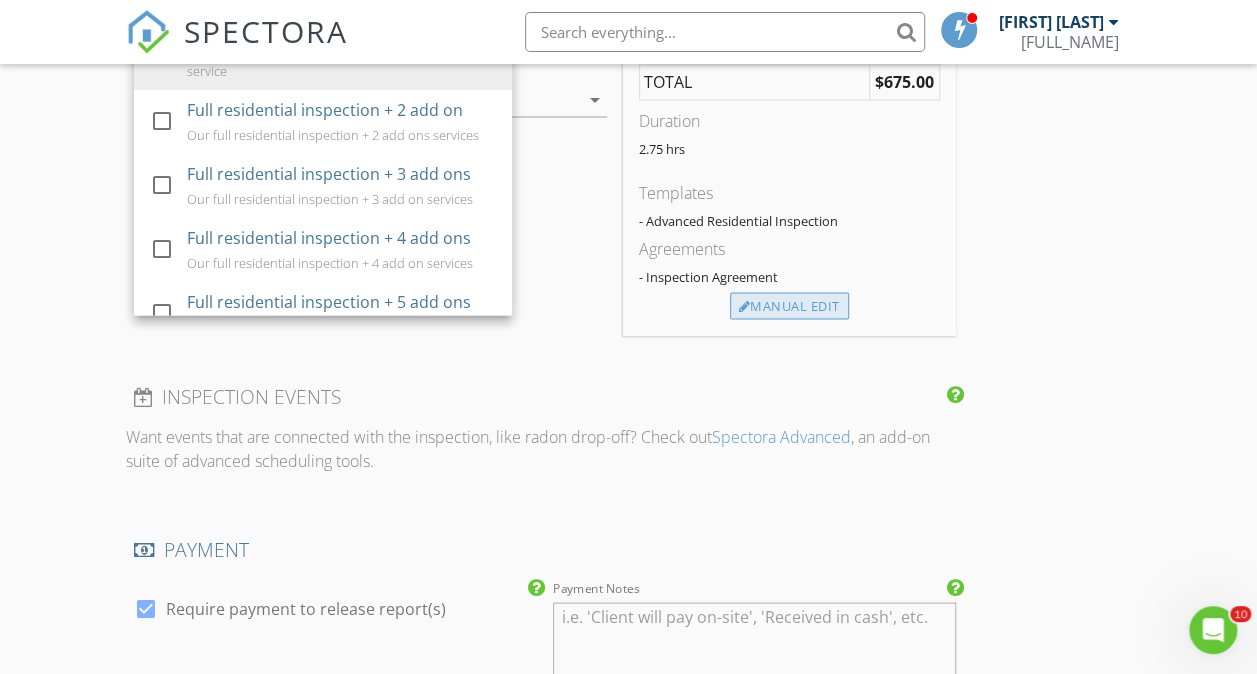 click on "Manual Edit" at bounding box center [789, 306] 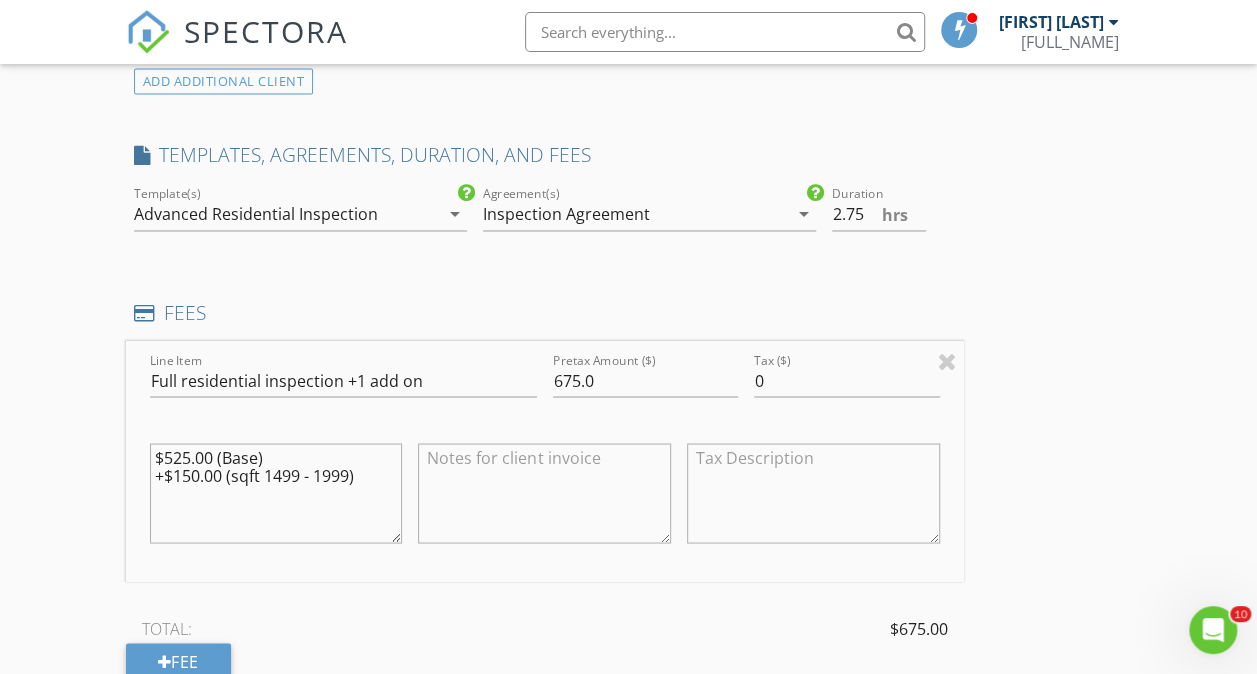 scroll, scrollTop: 1466, scrollLeft: 0, axis: vertical 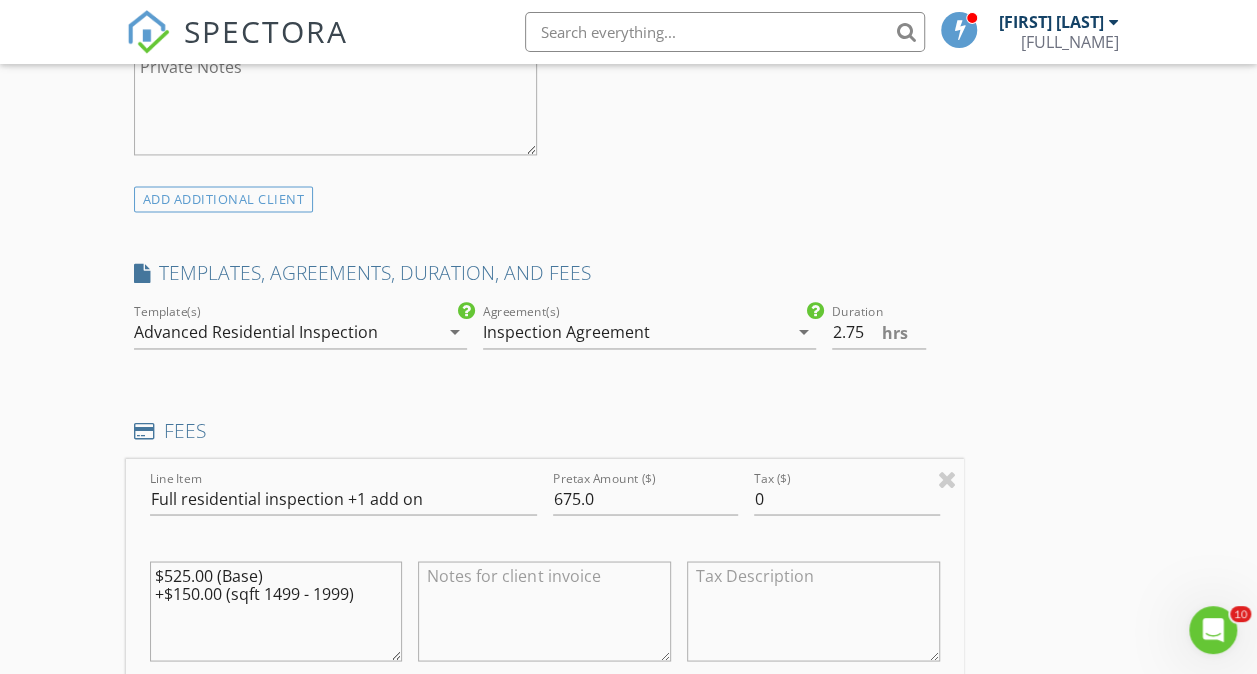 click on "Inspection Agreement" at bounding box center (566, 332) 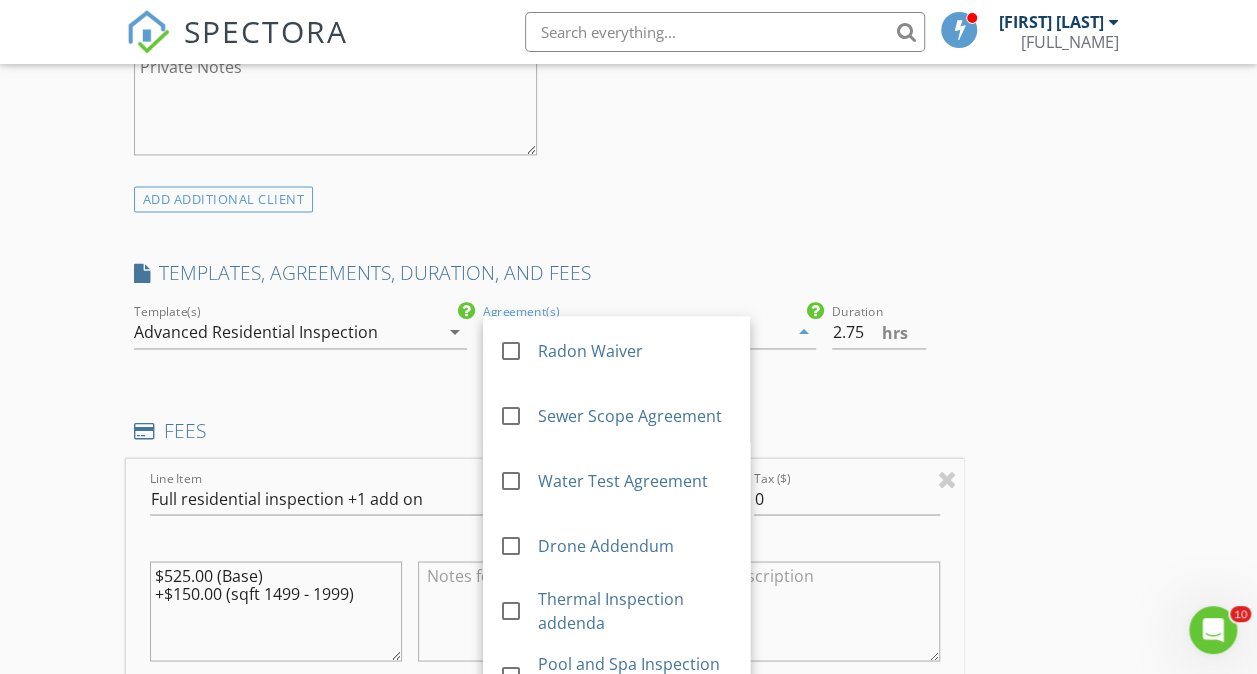 scroll, scrollTop: 130, scrollLeft: 0, axis: vertical 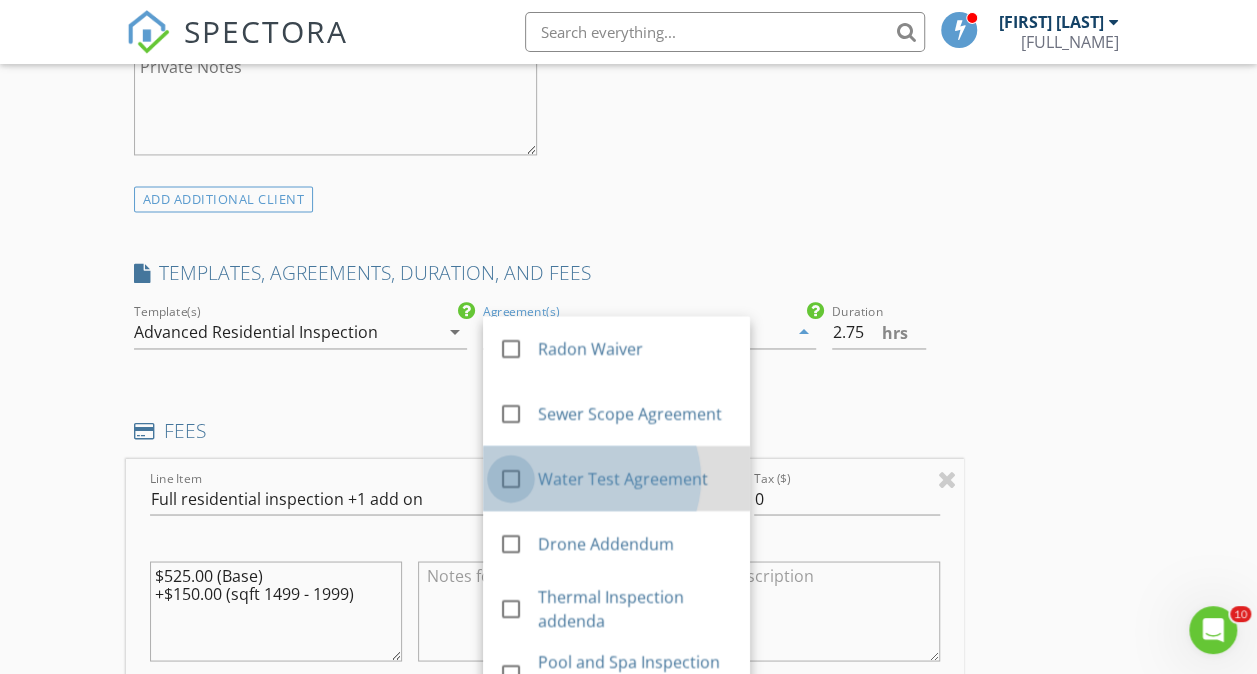 click at bounding box center [511, 479] 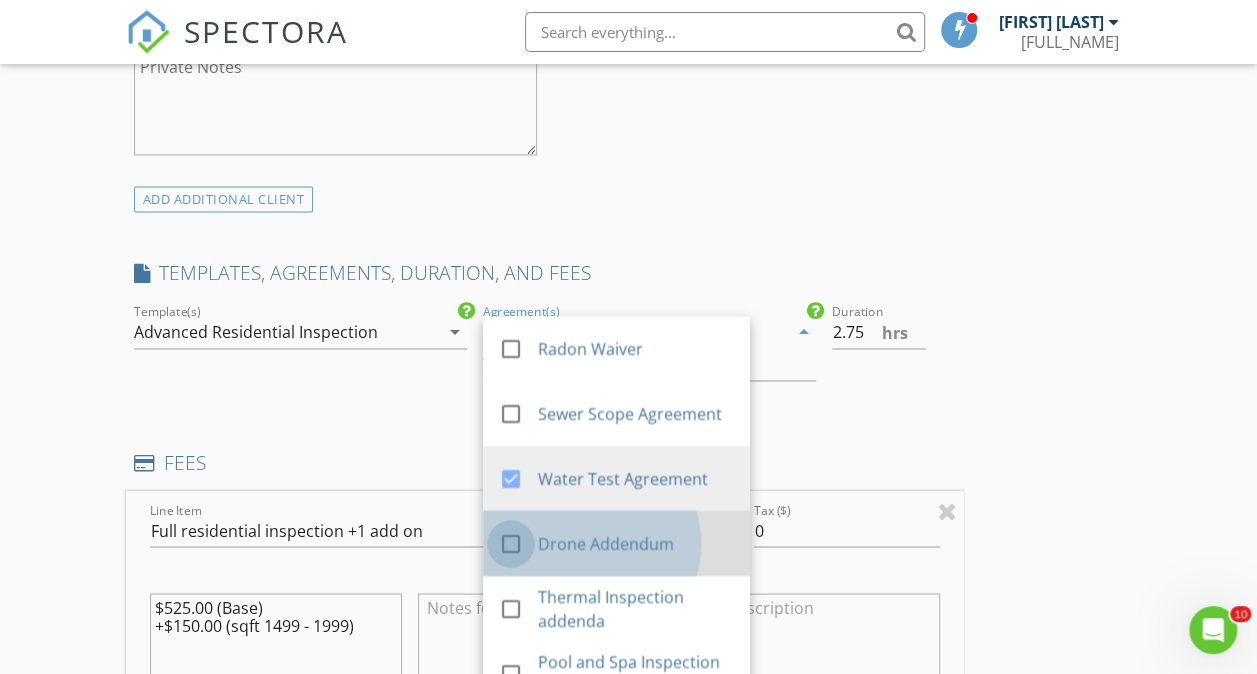 click at bounding box center [511, 544] 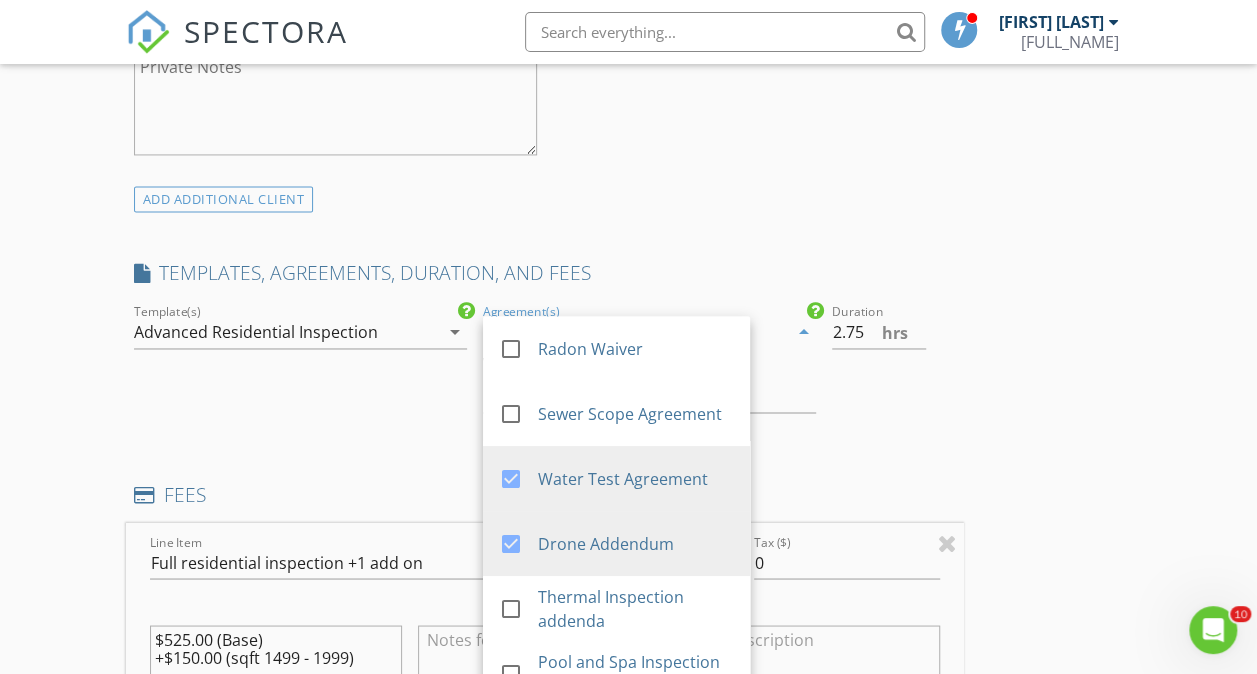 click on "INSPECTOR(S)
check_box   Nathan Belcher   PRIMARY   Nathan Belcher arrow_drop_down   check_box_outline_blank Nathan Belcher specifically requested
Date/Time
08/04/2025 4:00 PM
Location
Address Search       Address 240 Guinea Rd   Unit   City Biddeford   State ME   Zip 04005   County York     Square Feet 1538   Year Built 2021   Foundation arrow_drop_down     Nathan Belcher     21.7 miles     (35 minutes)
client
check_box Enable Client CC email for this inspection   Client Search     check_box_outline_blank Client is a Company/Organization     First Name Eliza   Last Name Estey   Email Eliza.estey@gmail.com   CC Email   Phone           Notes   Private Notes
ADD ADDITIONAL client
SERVICES
check_box   Full residential inspection +1 add on   check_box_outline_blank" at bounding box center (629, 567) 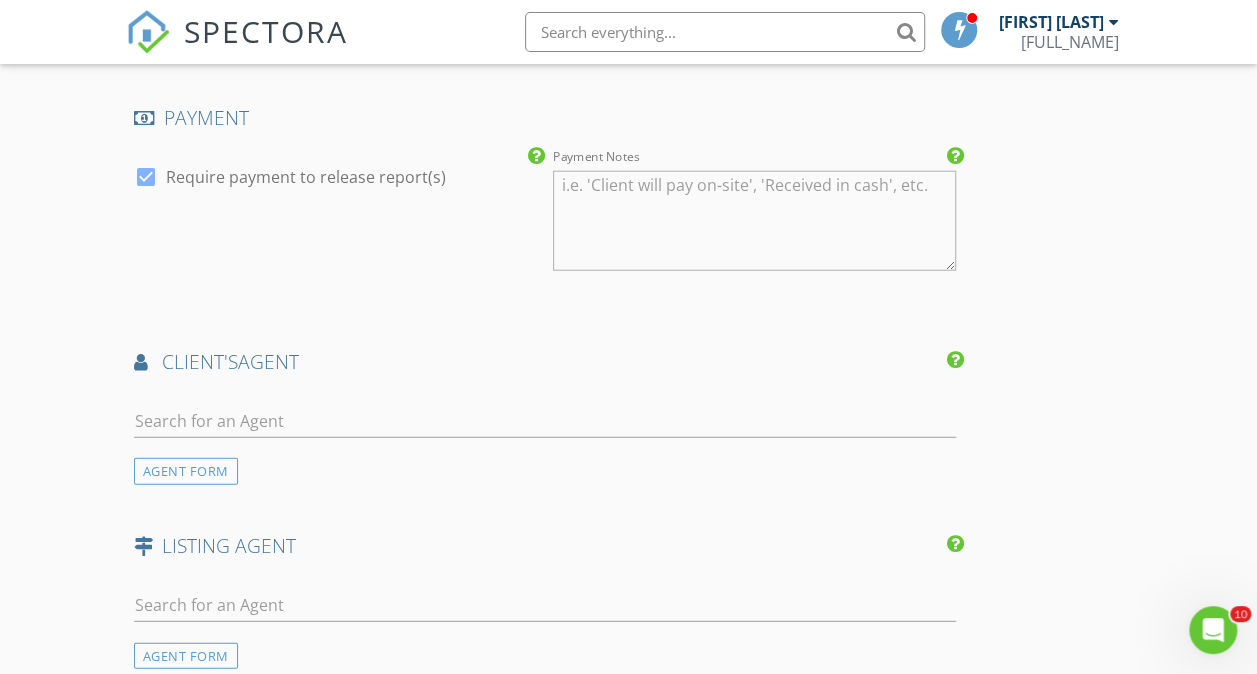 scroll, scrollTop: 2479, scrollLeft: 0, axis: vertical 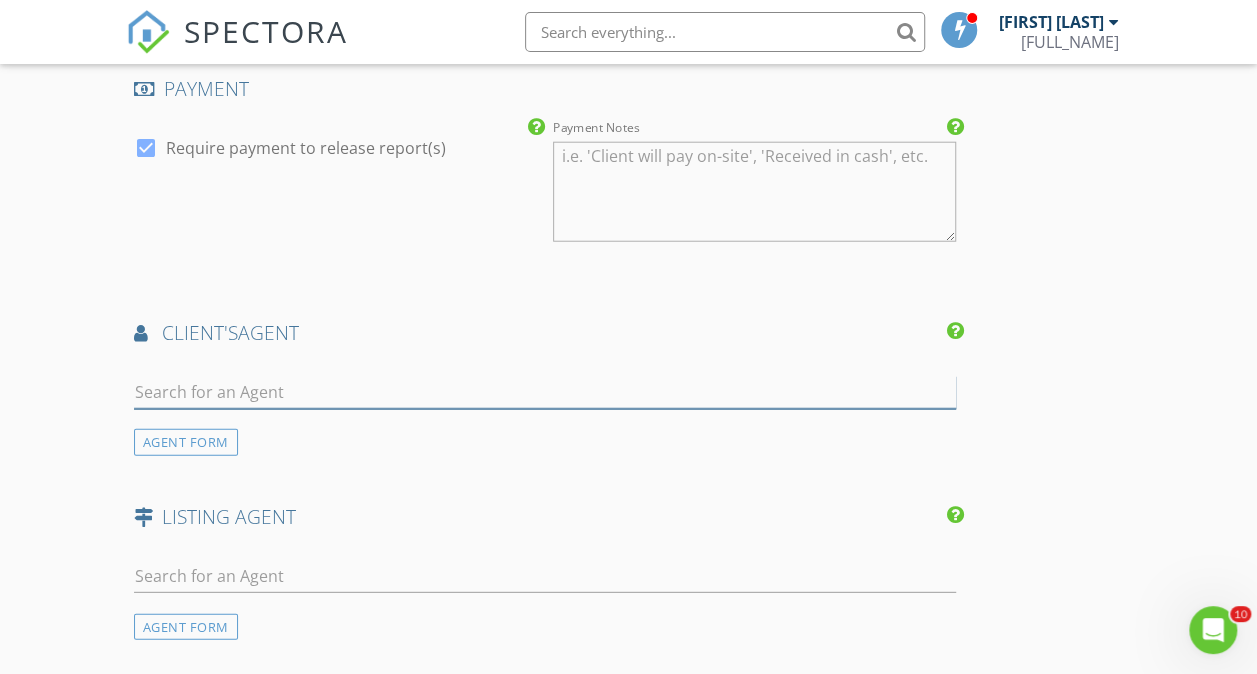 click at bounding box center [545, 392] 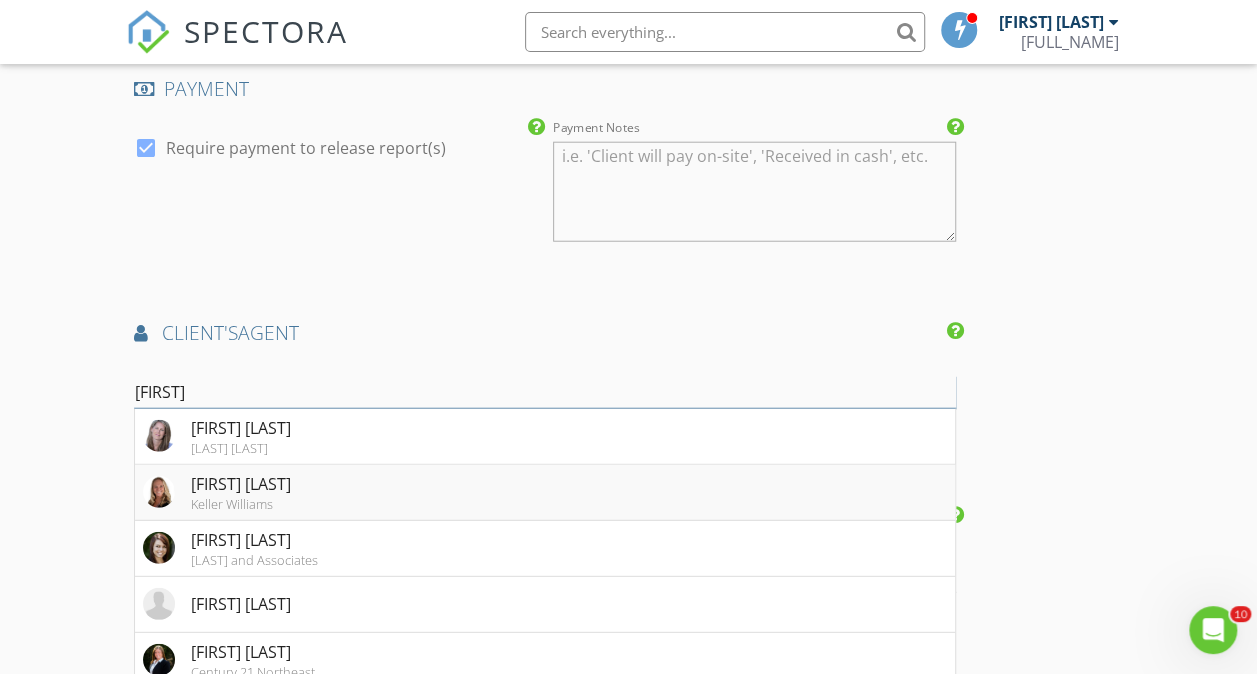 type on "amy" 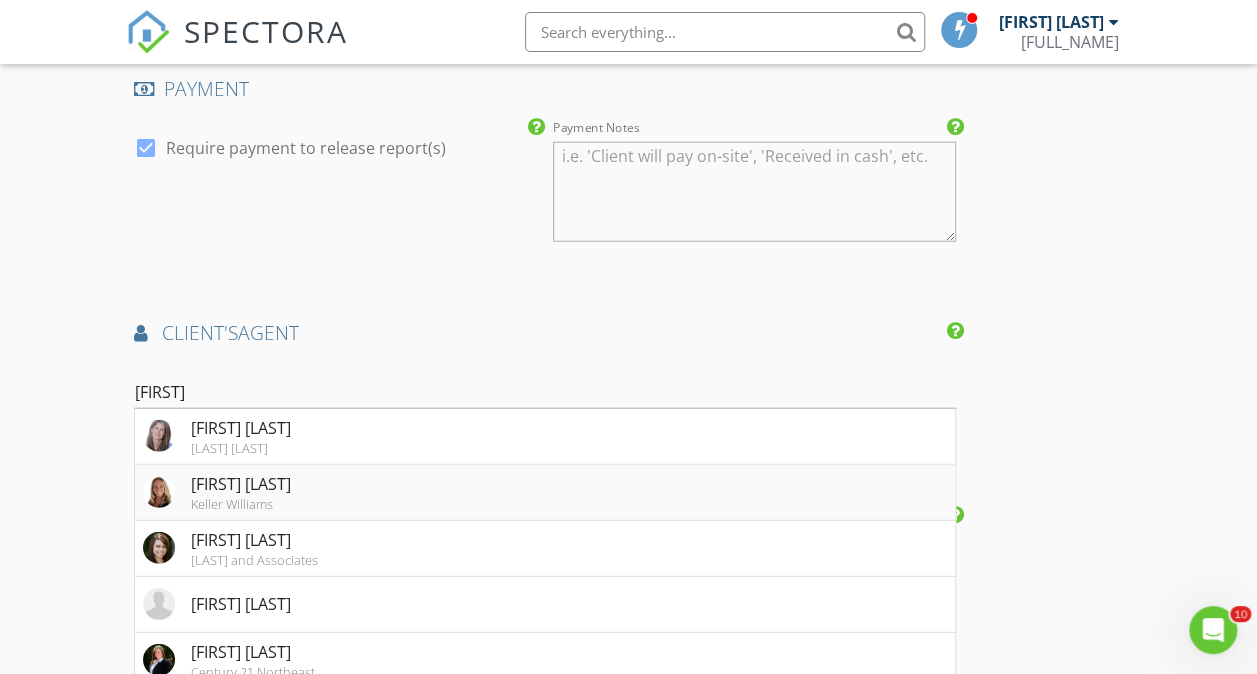 click on "[FIRST] [LAST]" at bounding box center [241, 484] 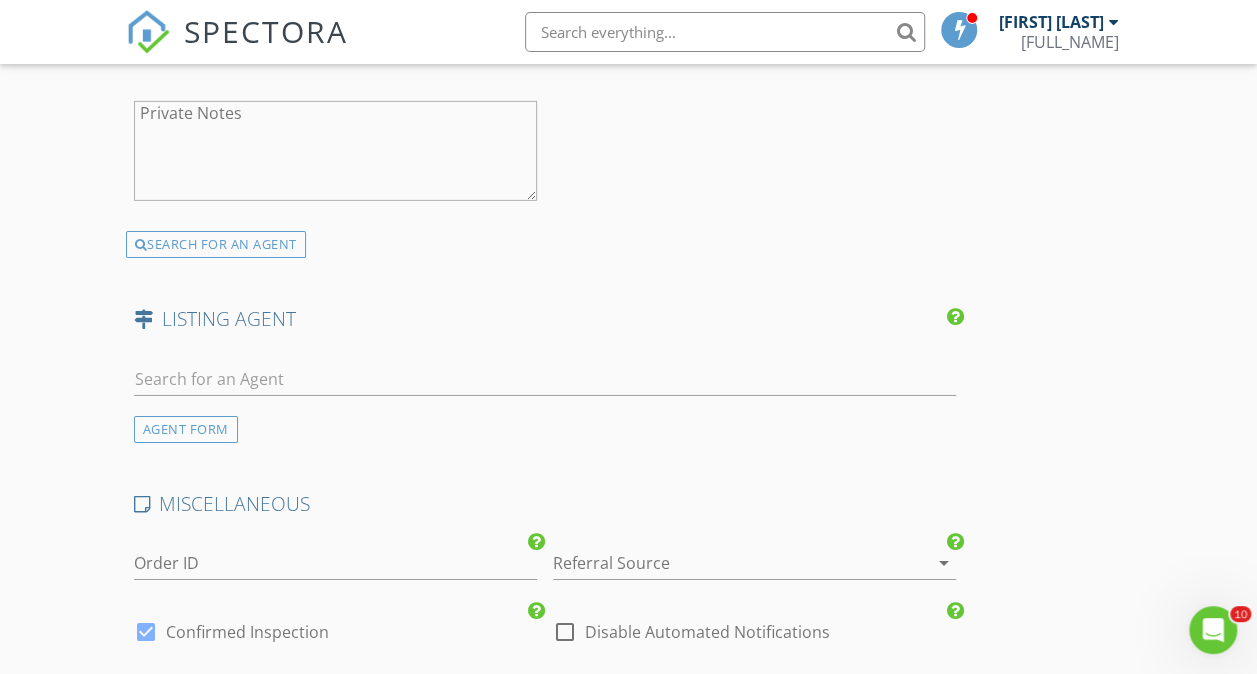 scroll, scrollTop: 3141, scrollLeft: 0, axis: vertical 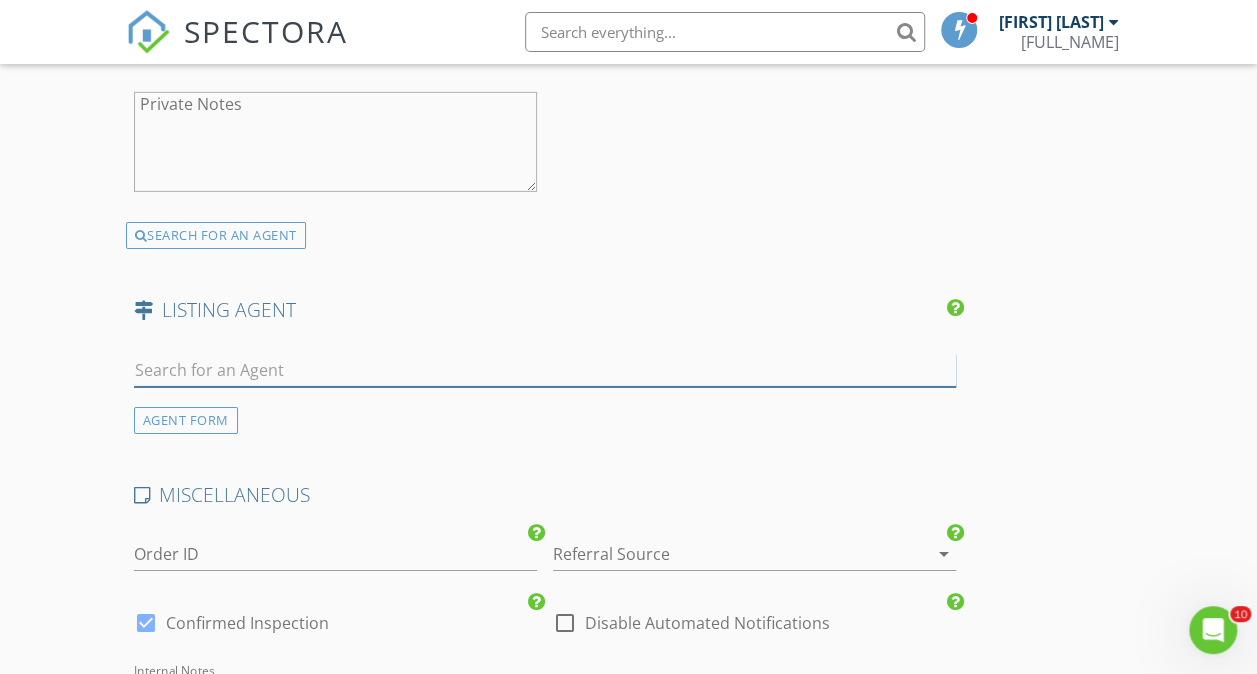 click at bounding box center [545, 370] 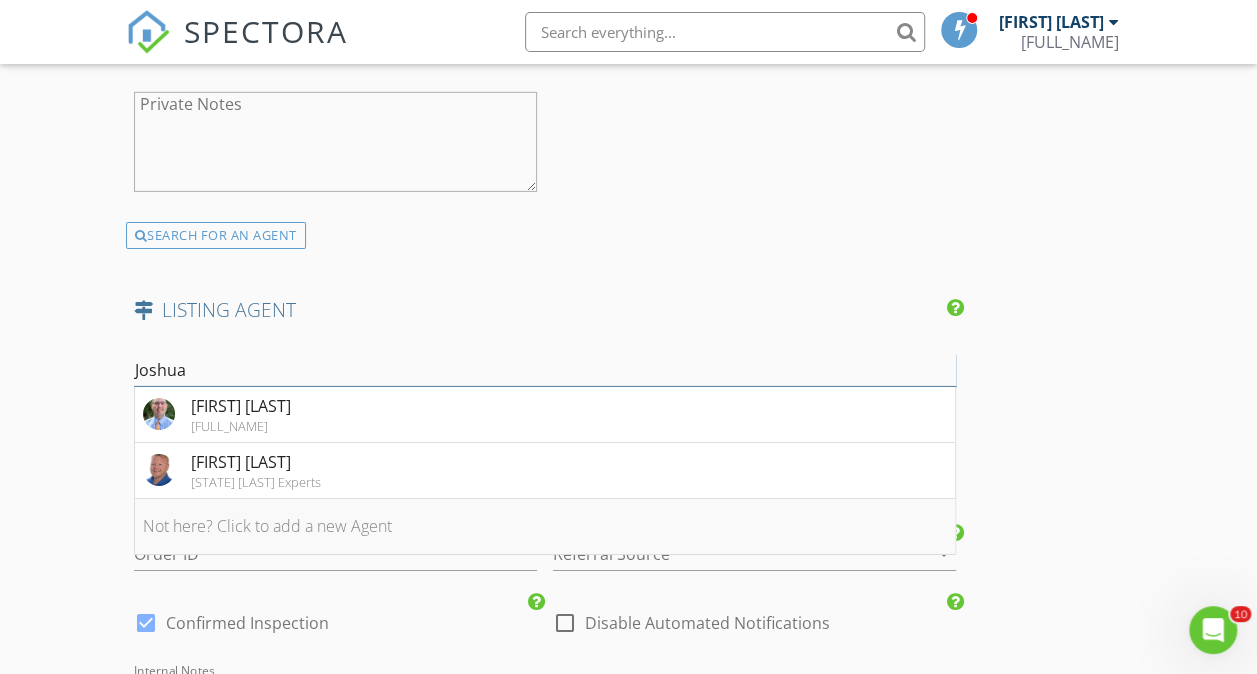 type on "Joshua" 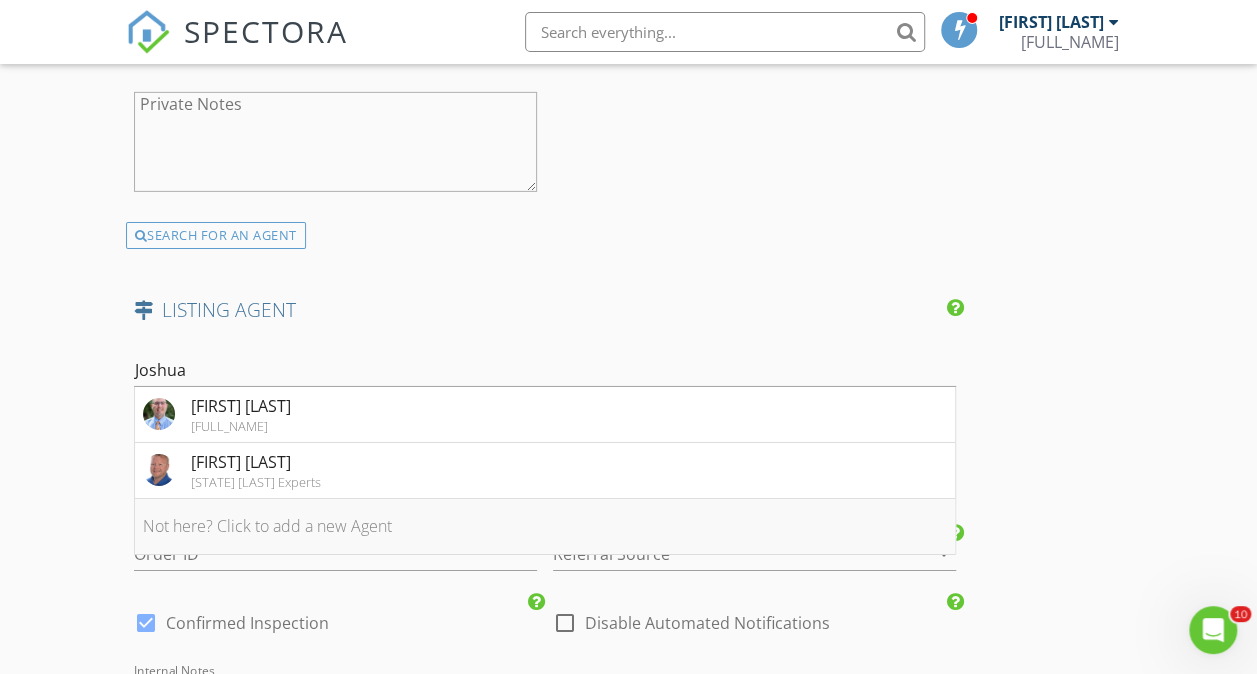 click on "Not here? Click to add a new Agent" at bounding box center (545, 527) 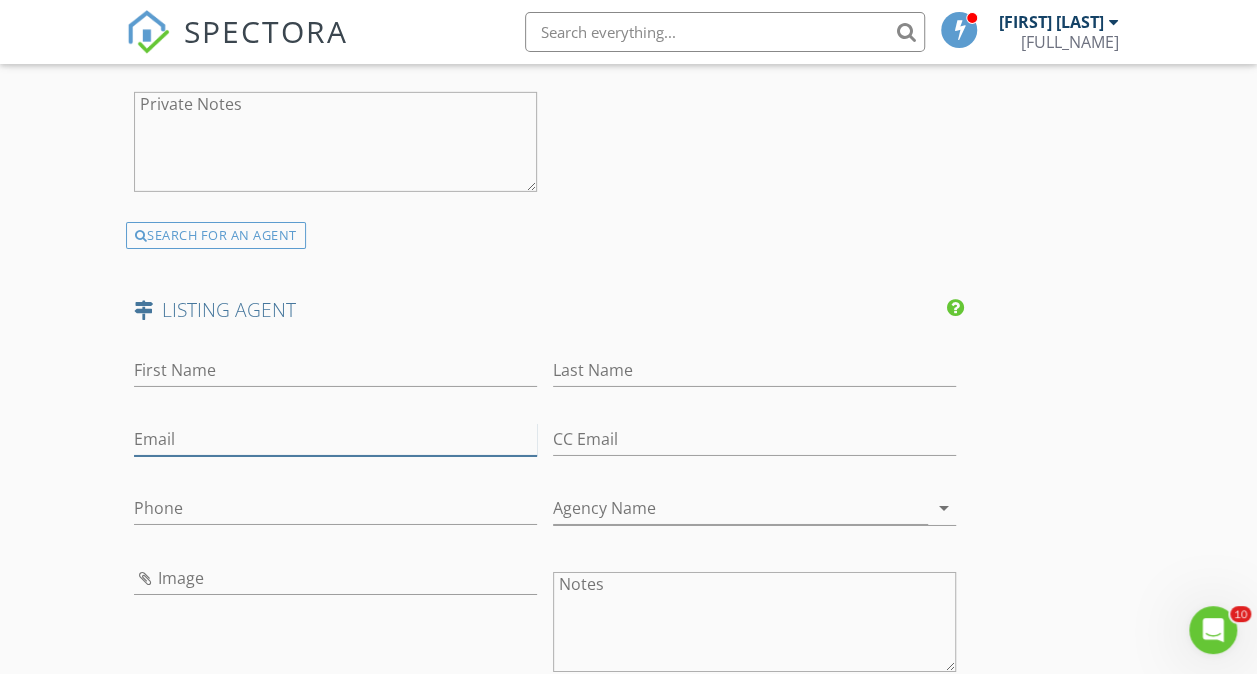 click on "Email" at bounding box center (335, 439) 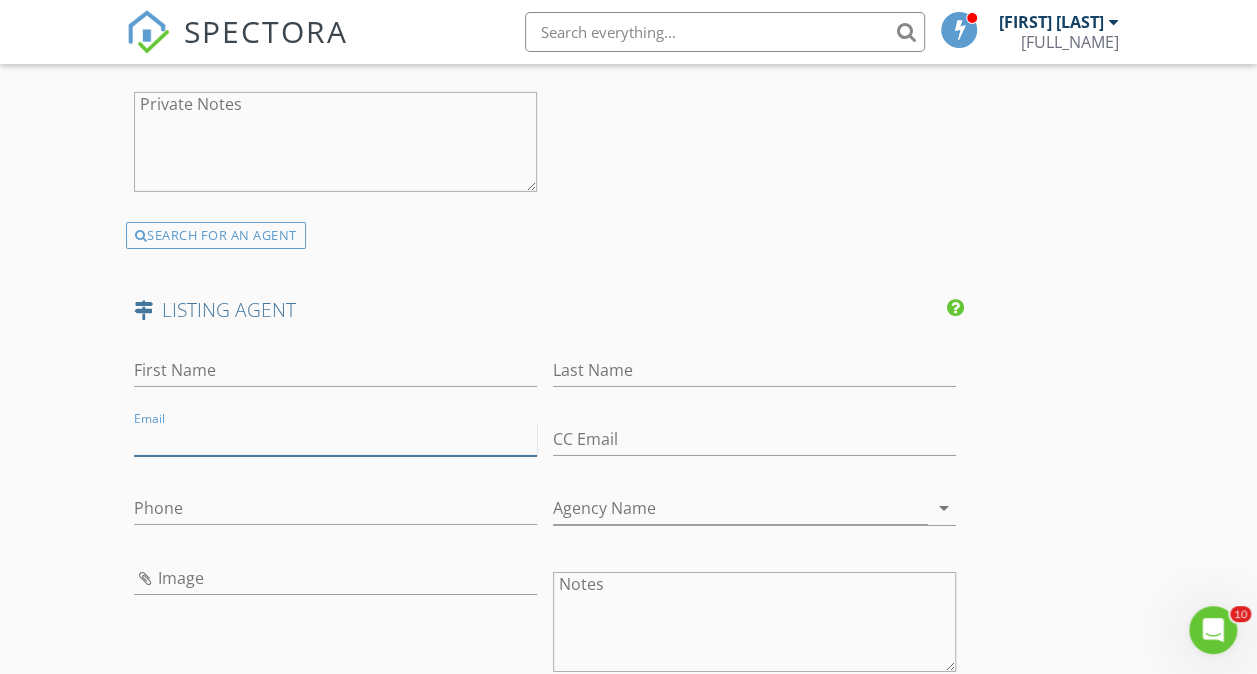 paste on "Josh@rprnh.com" 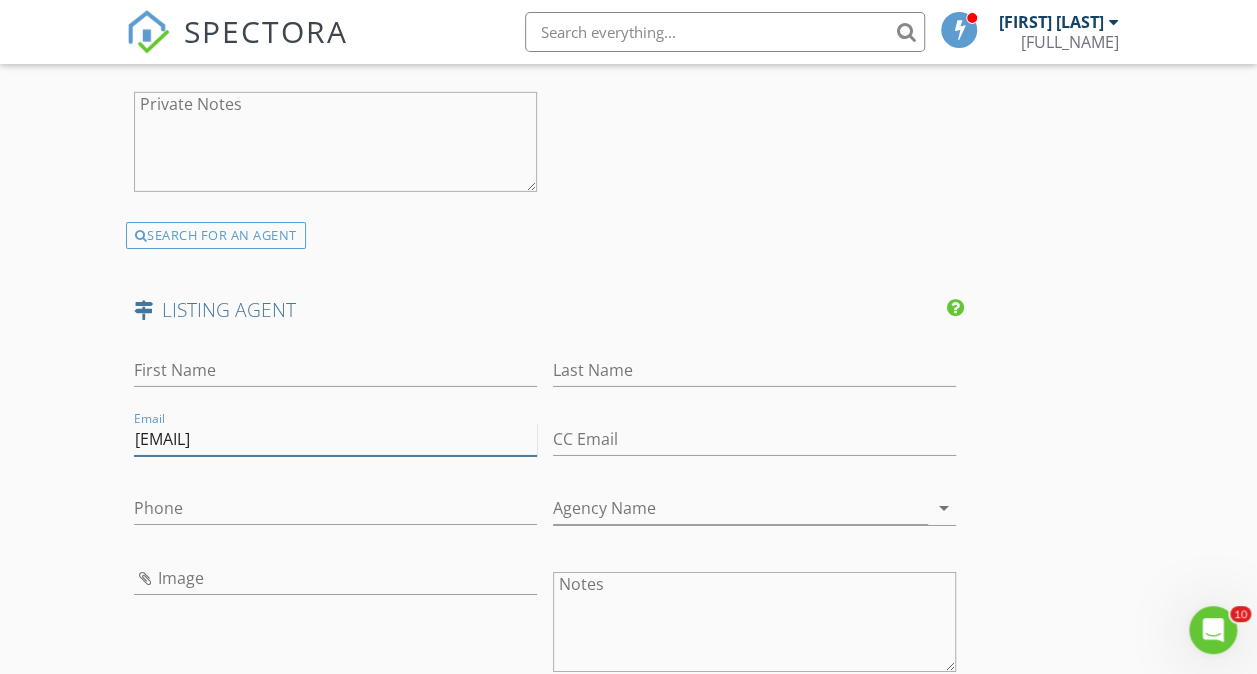 type on "Josh@rprnh.com" 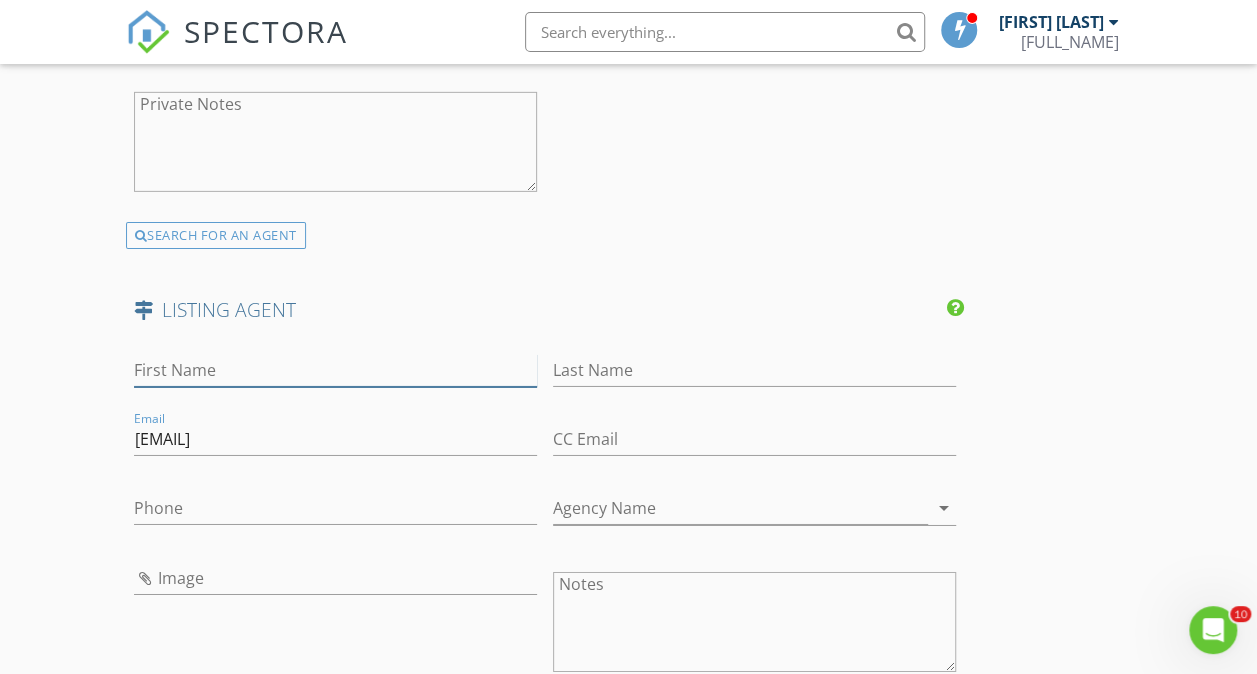 click on "First Name" at bounding box center [335, 370] 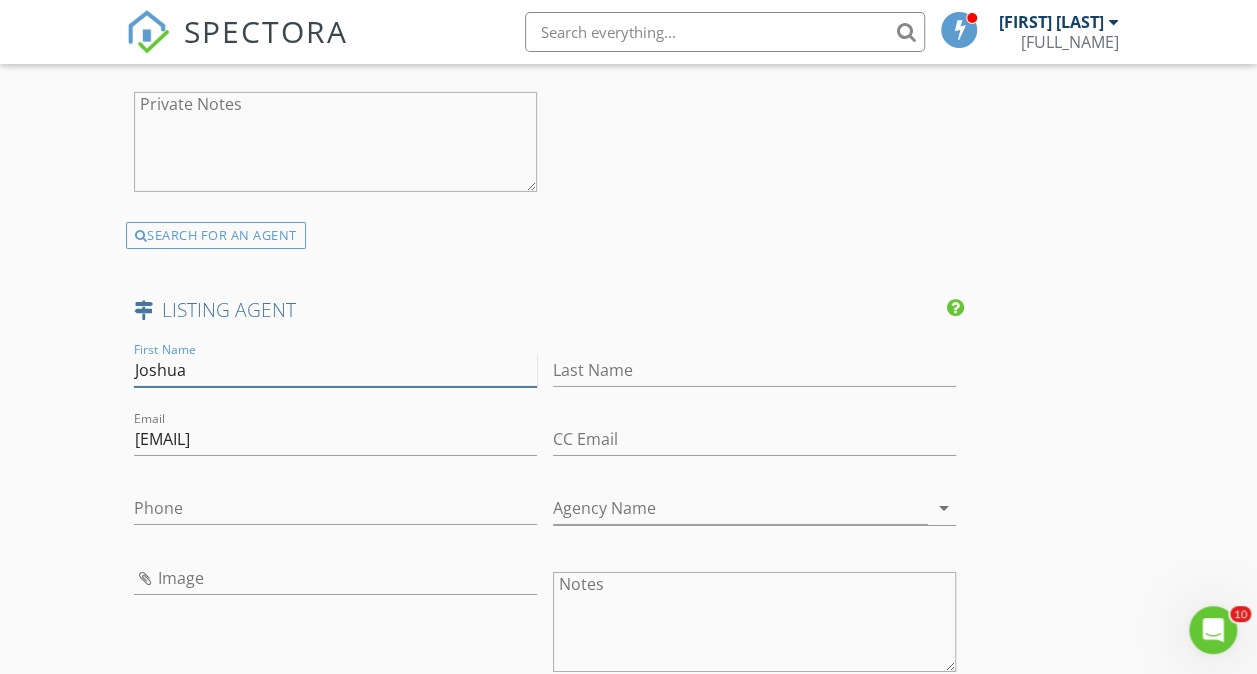 type on "Joshua" 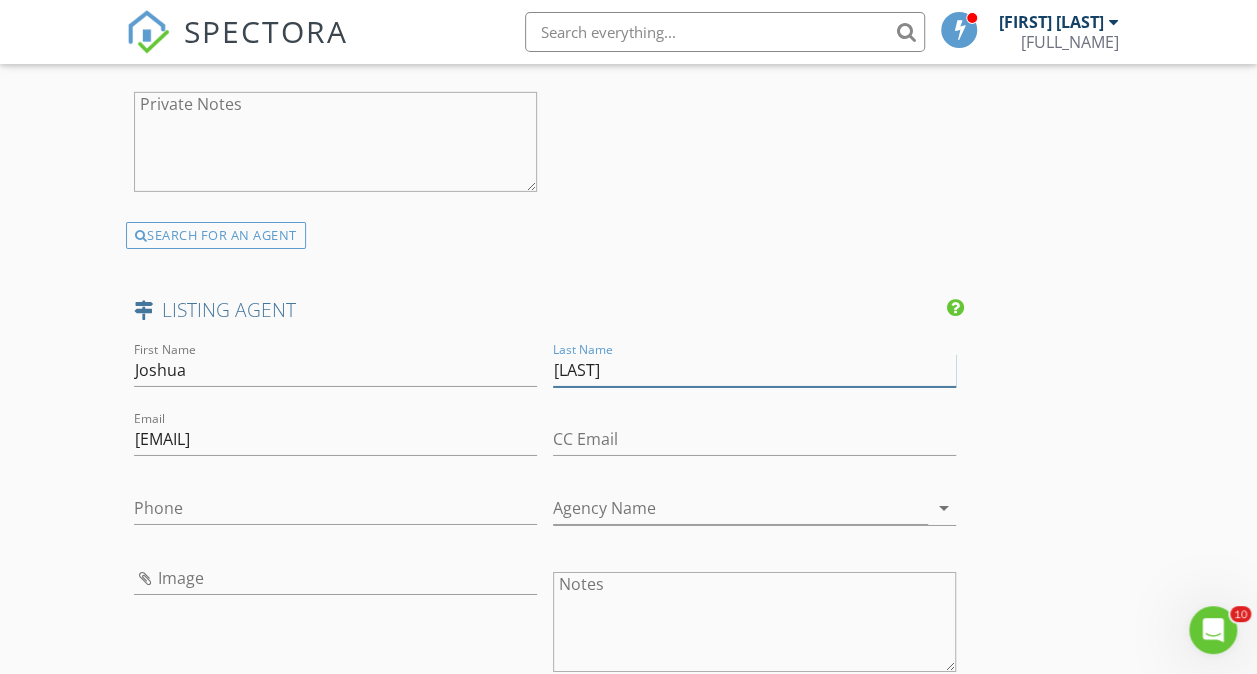 type on "Pacheco" 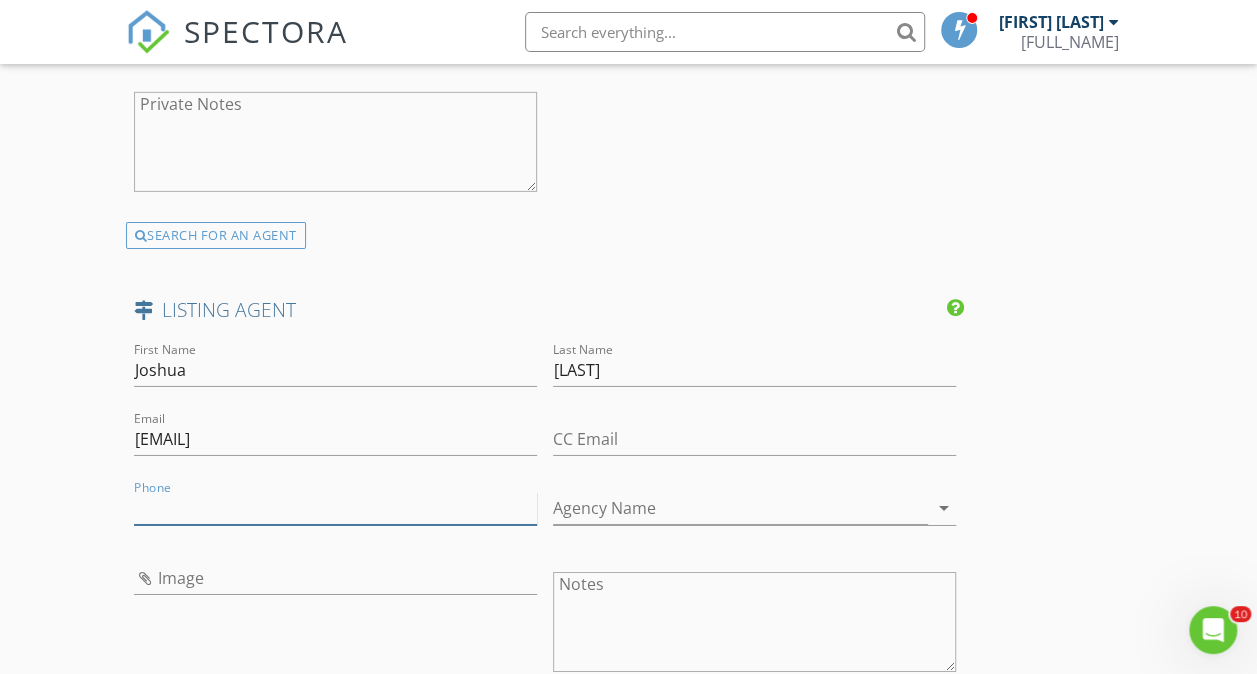 click on "Phone" at bounding box center [335, 508] 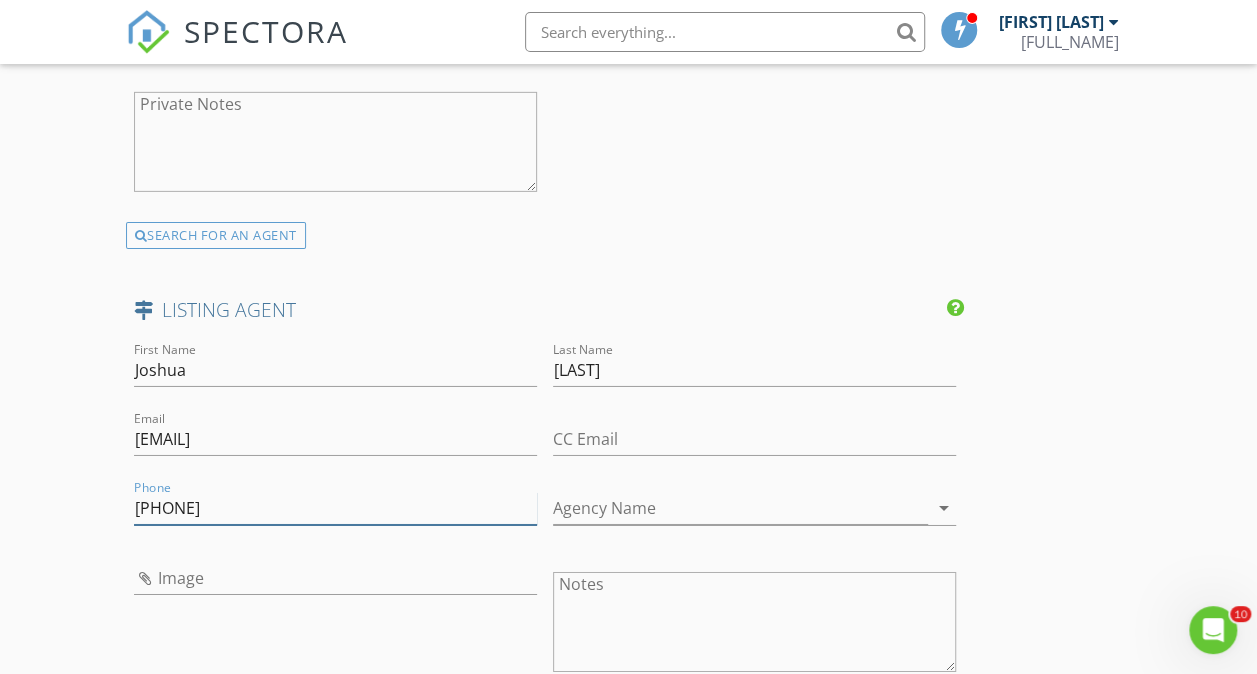 type on "[PHONE]" 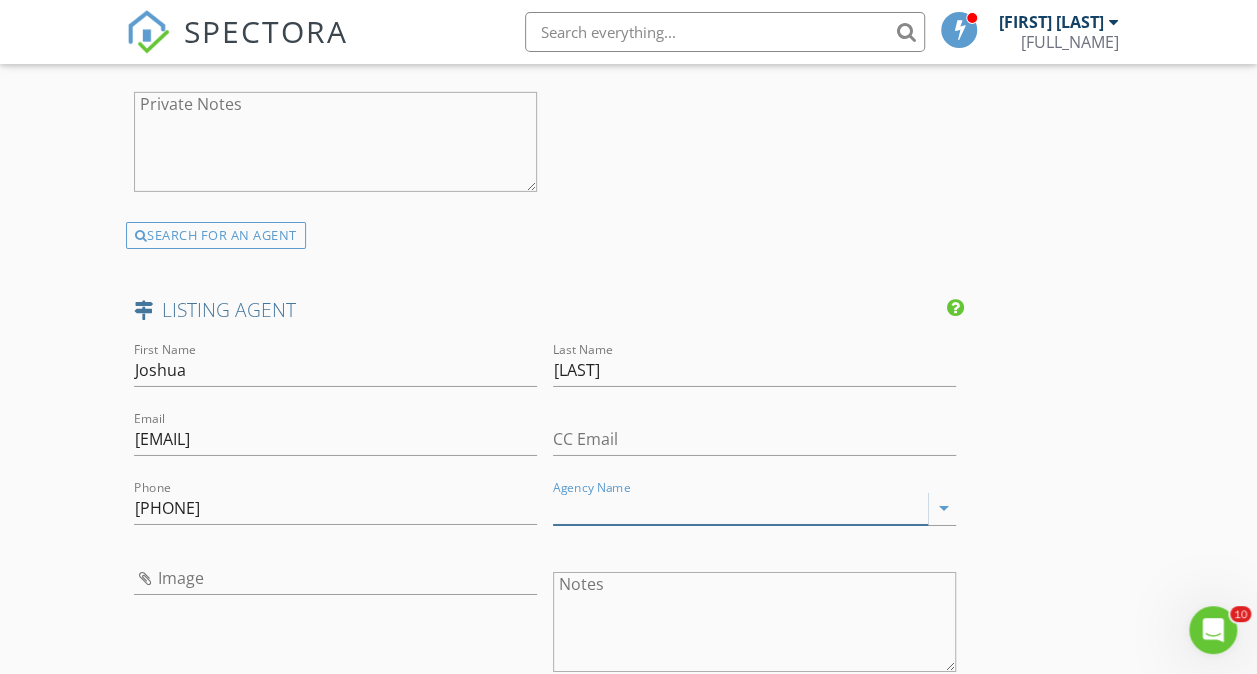 click on "Agency Name" at bounding box center (740, 508) 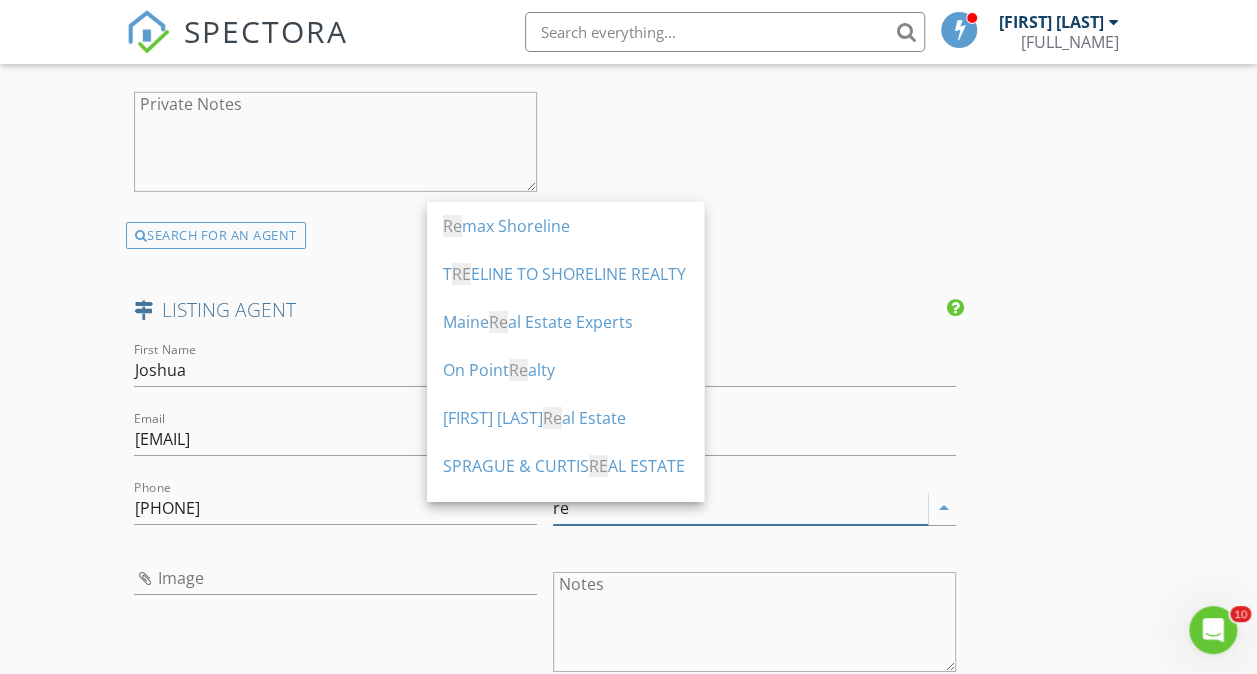 type on "r" 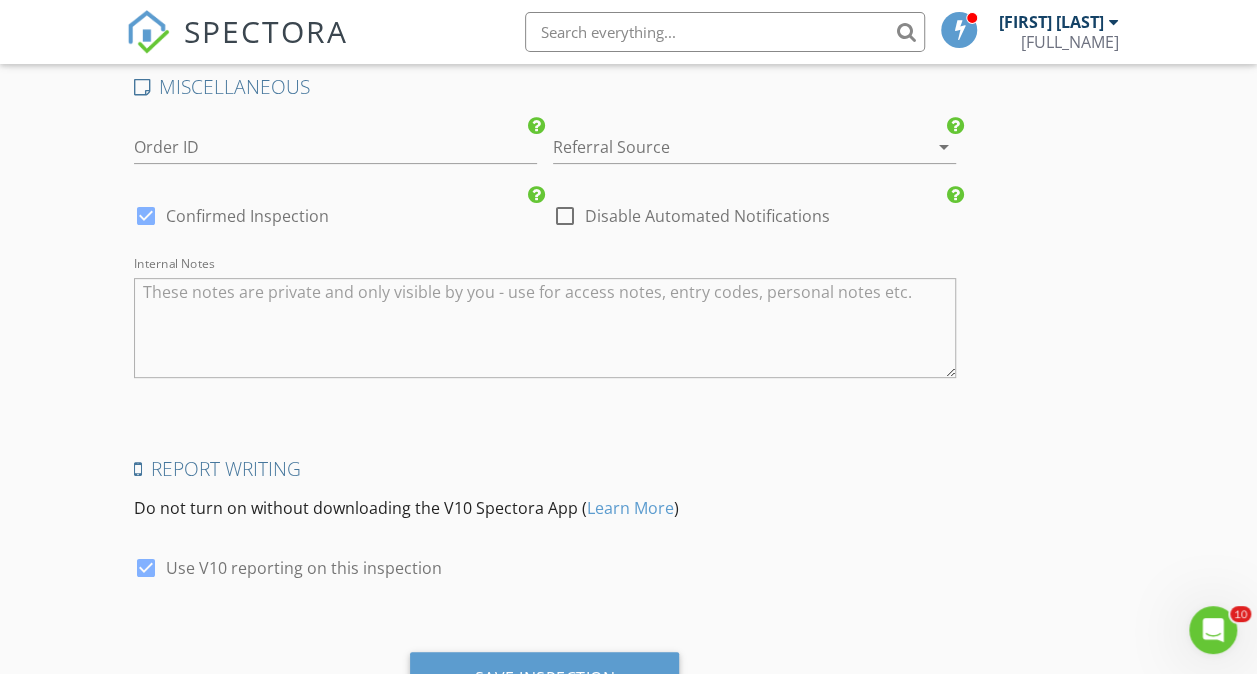 scroll, scrollTop: 4104, scrollLeft: 0, axis: vertical 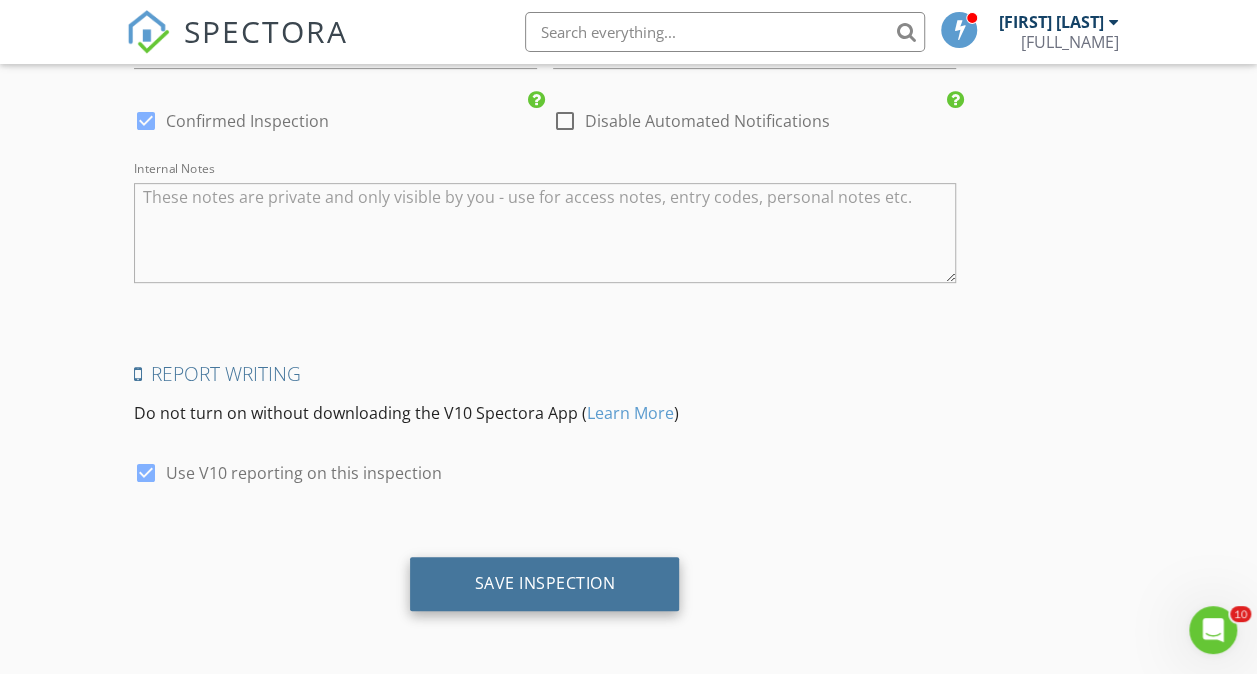 type on "Red Post Realty" 